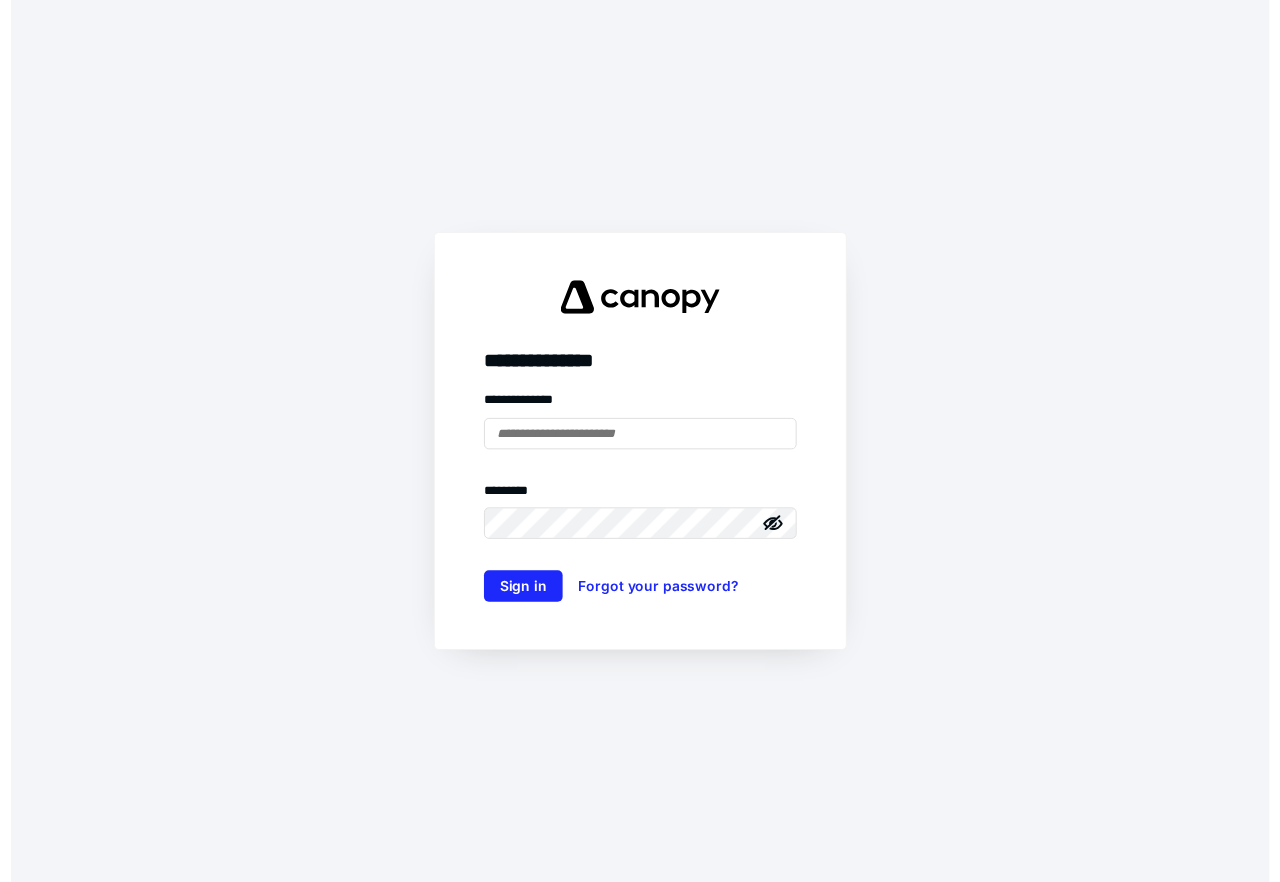 scroll, scrollTop: 0, scrollLeft: 0, axis: both 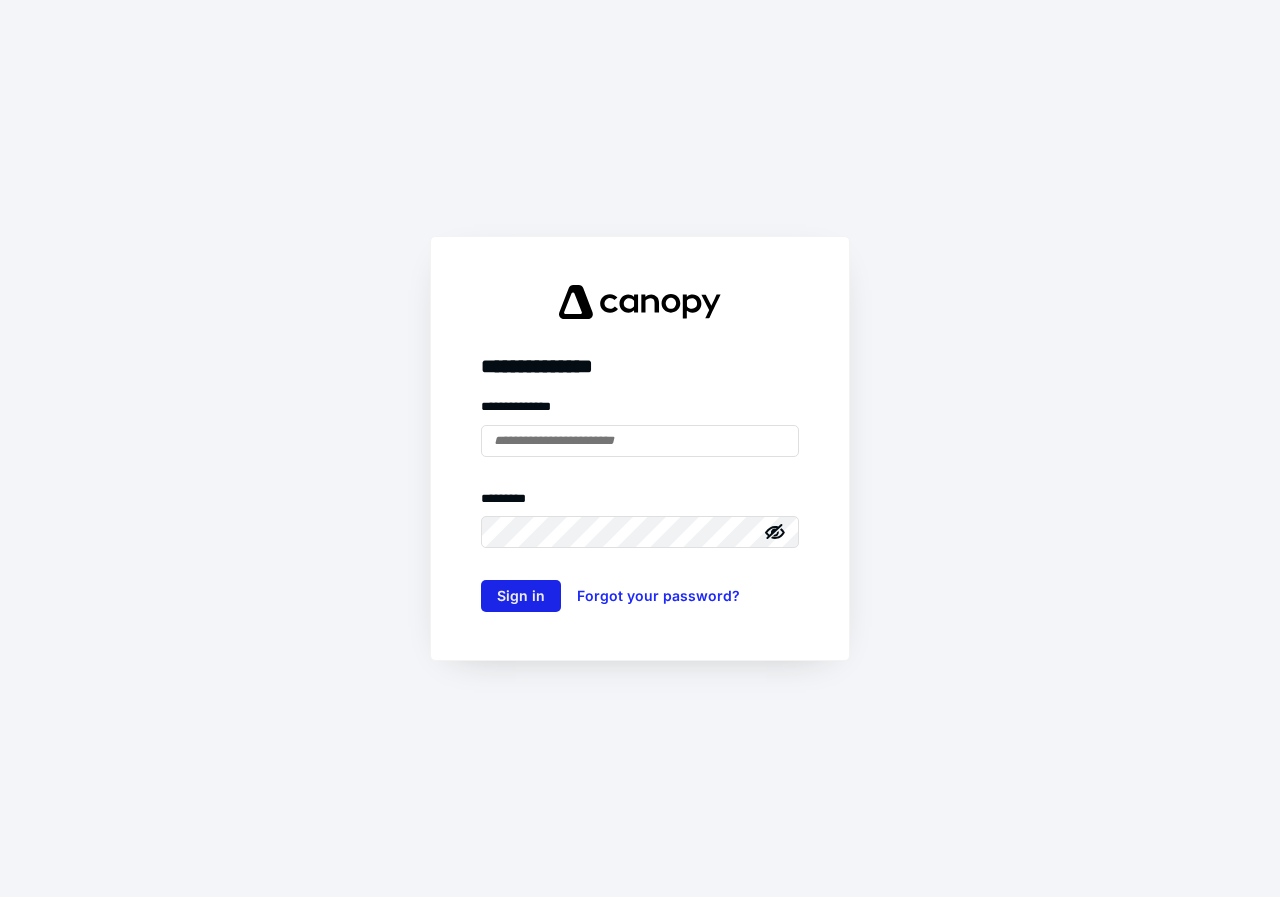 type on "**********" 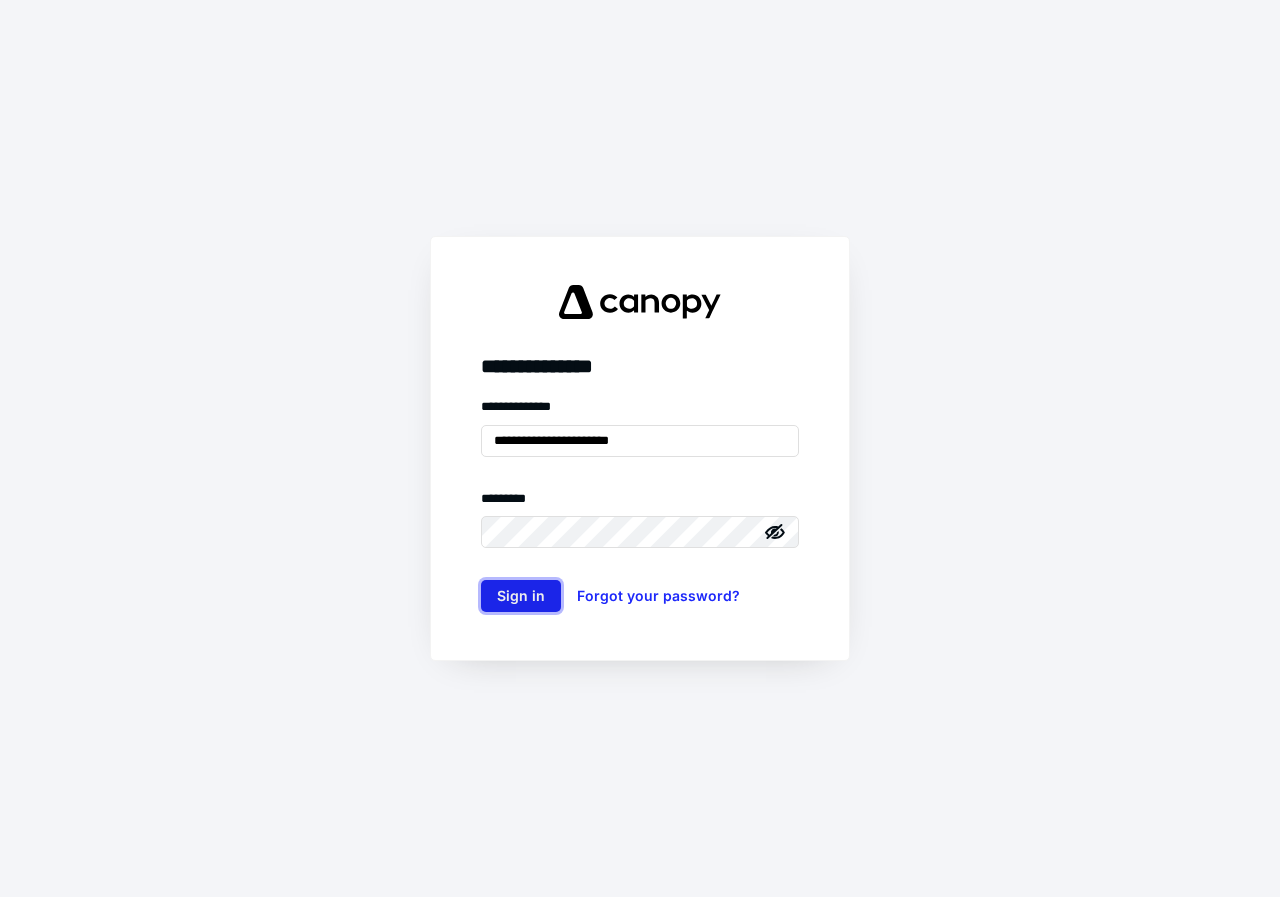 click on "Sign in" at bounding box center (521, 596) 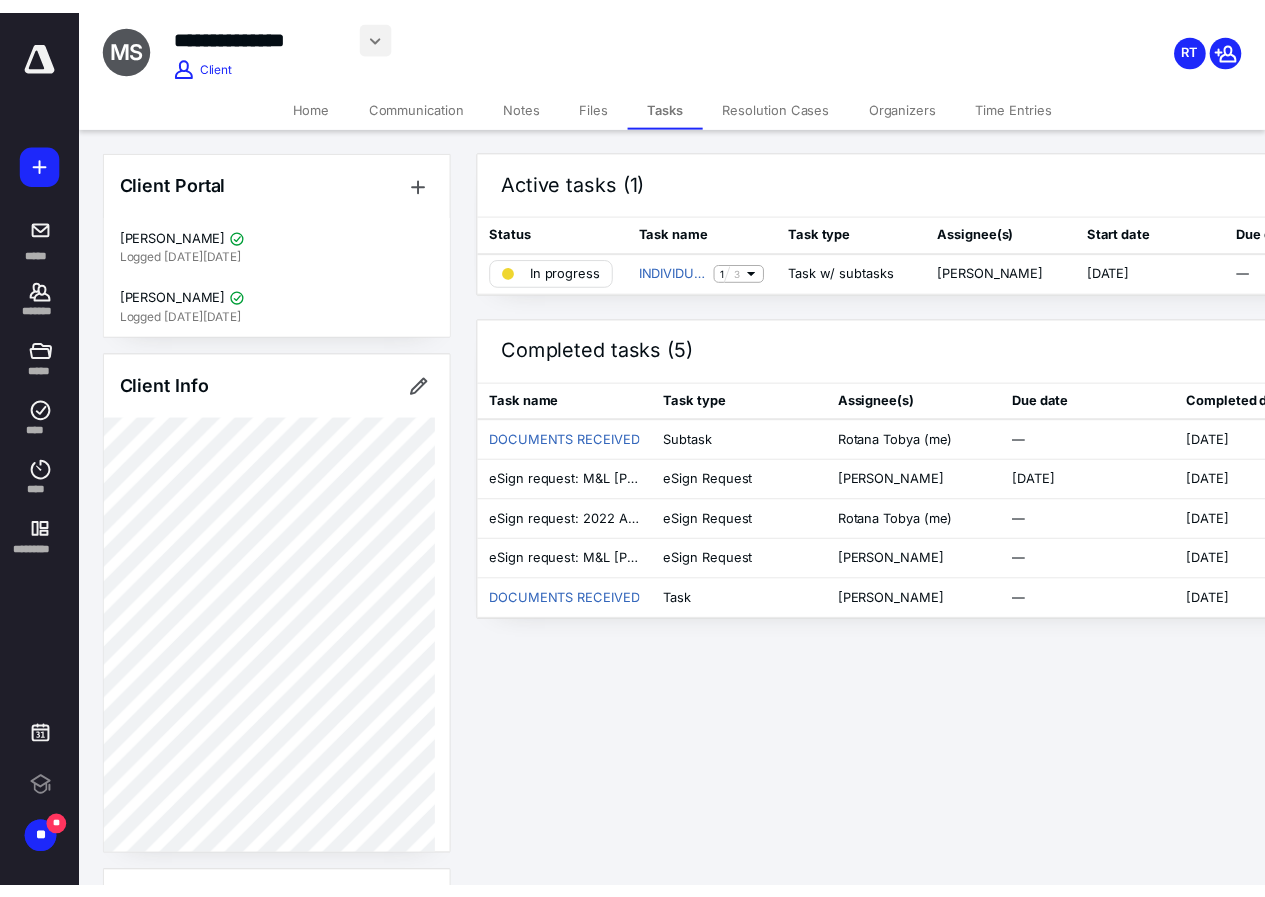 scroll, scrollTop: 0, scrollLeft: 0, axis: both 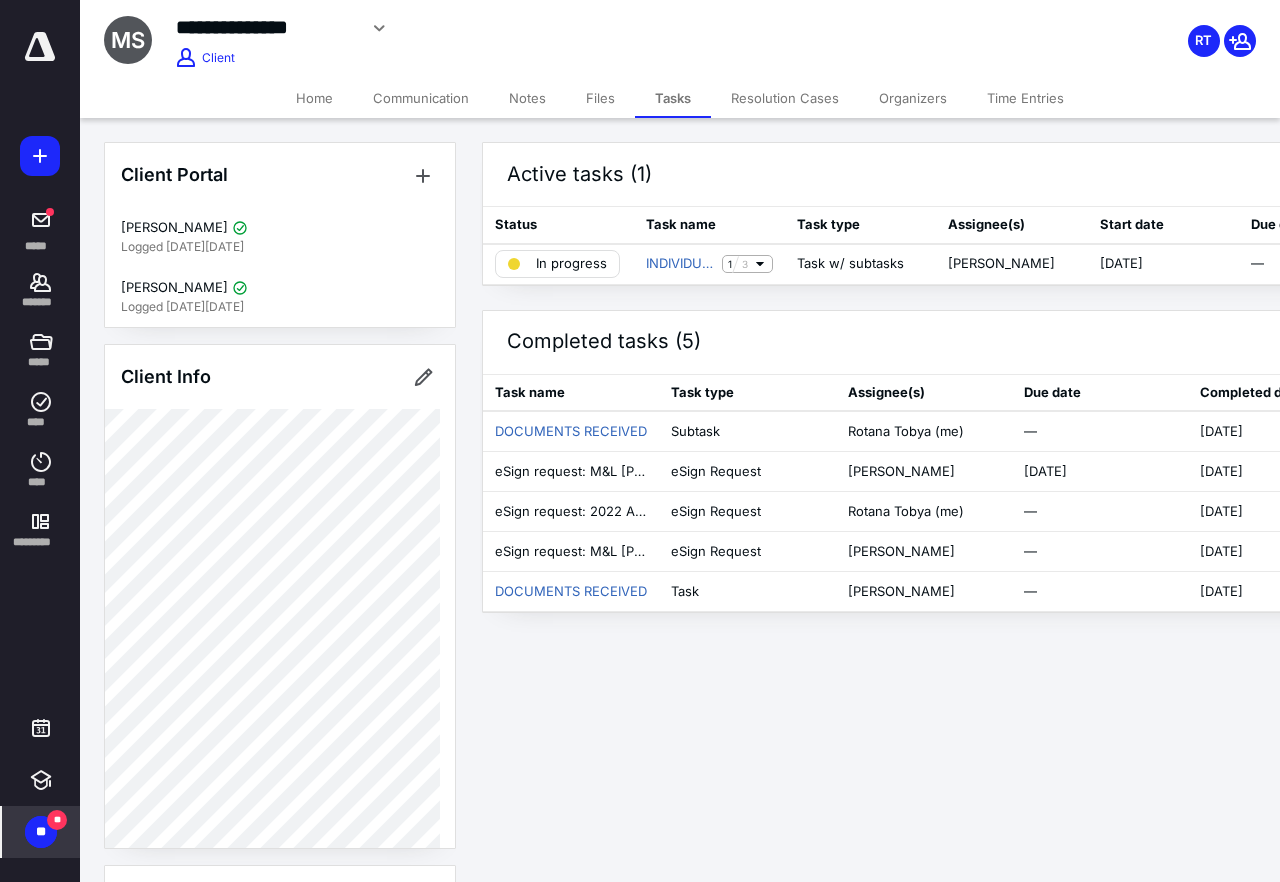 click on "** **" at bounding box center (41, 832) 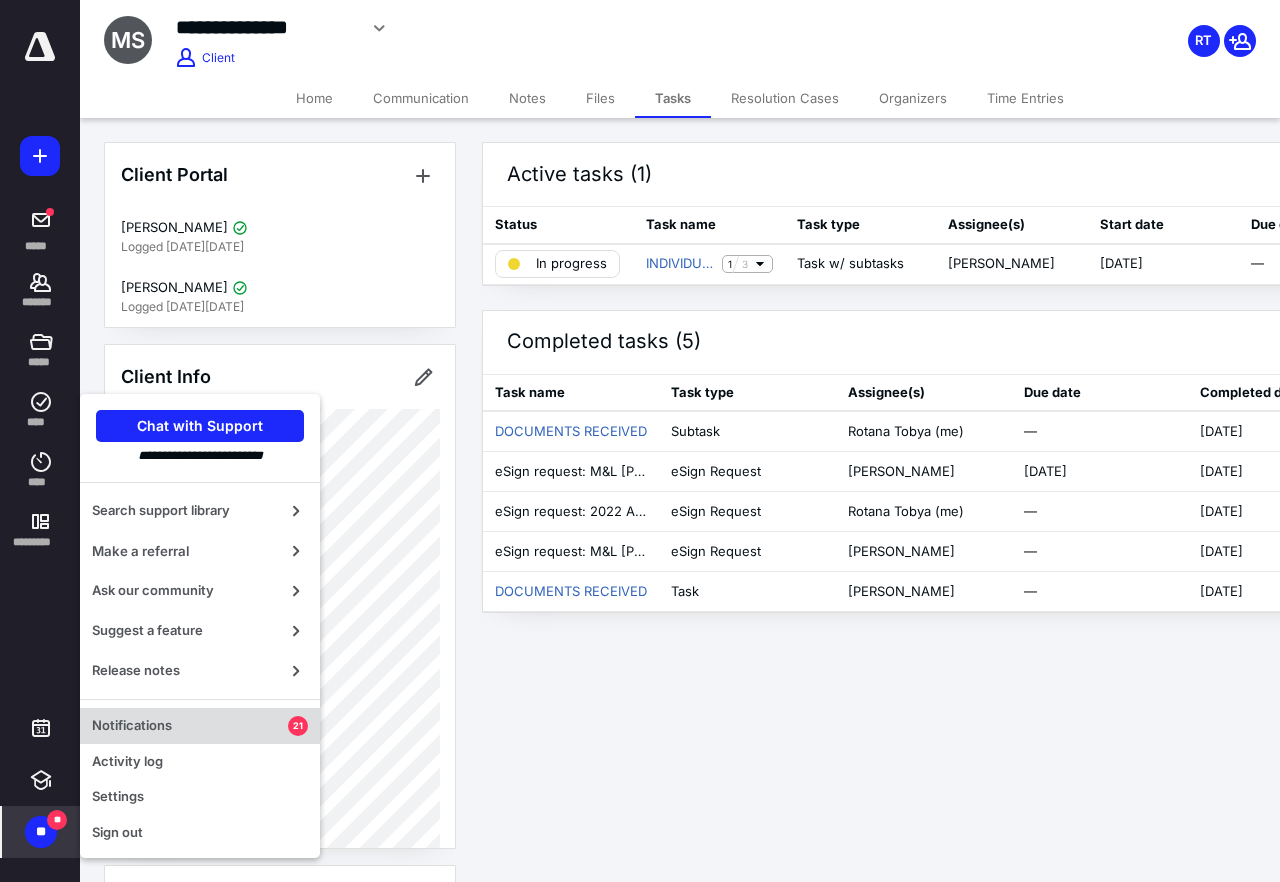 click on "Notifications" at bounding box center [190, 726] 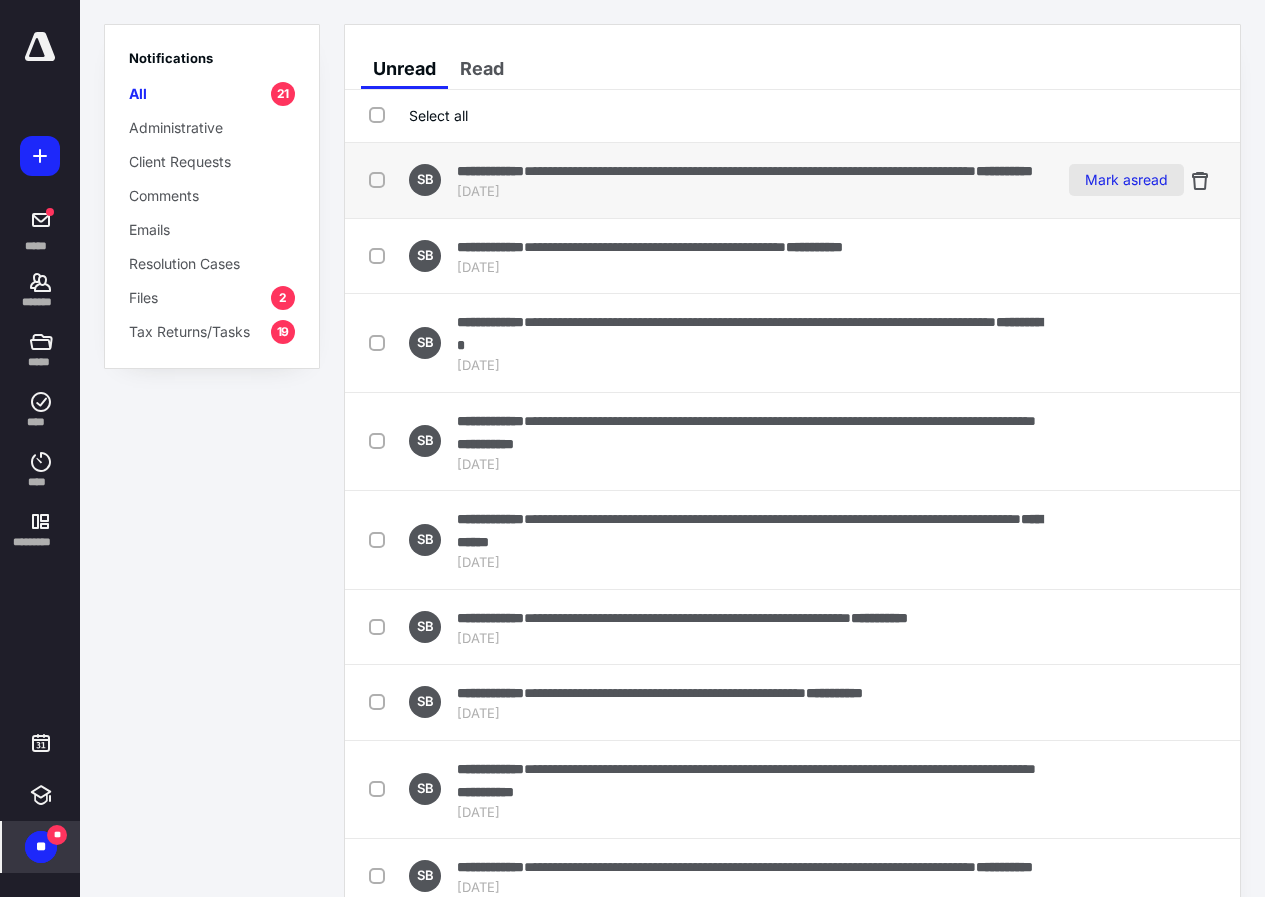 click on "Mark as  read" at bounding box center [1126, 180] 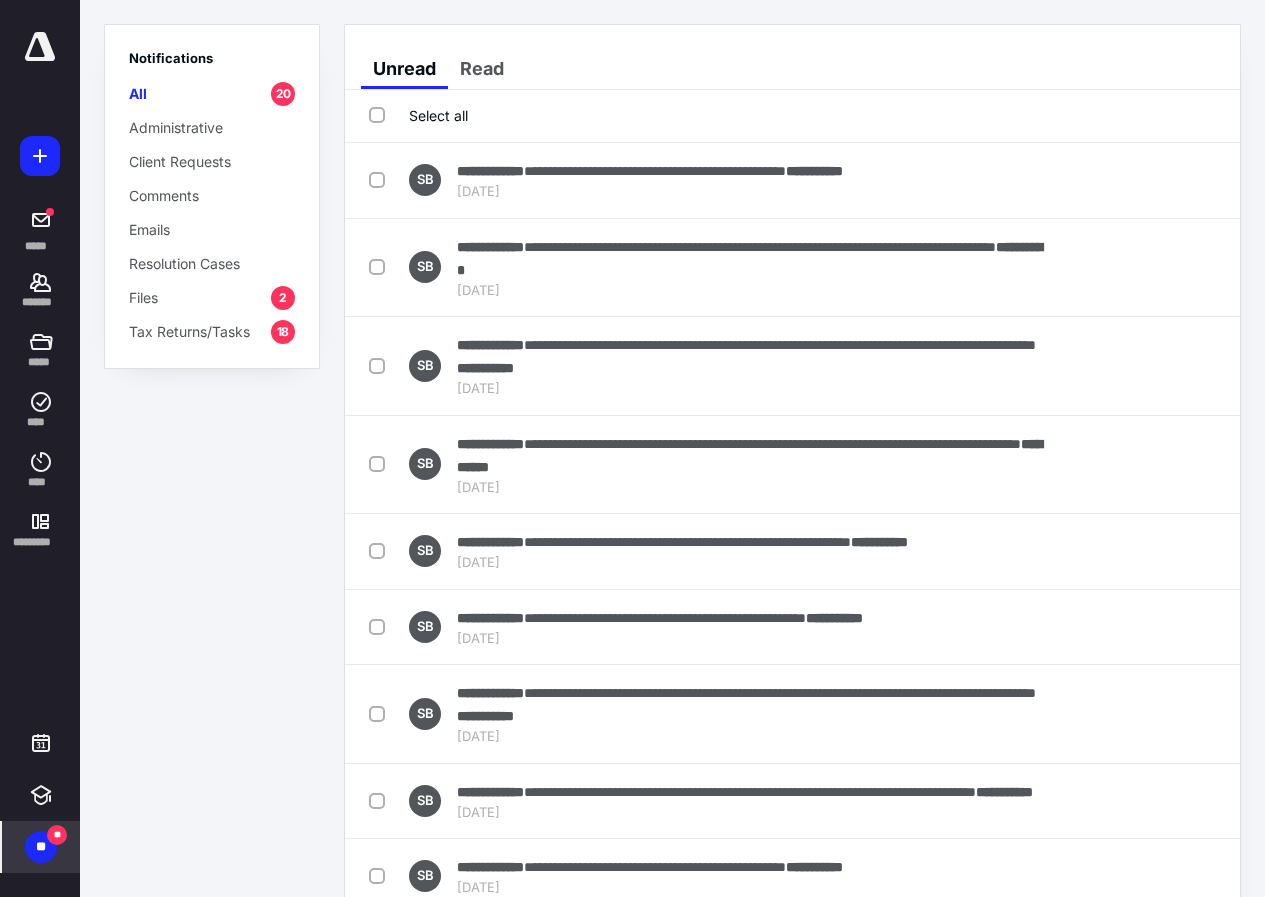 click on "Mark as  read" at bounding box center [1126, 180] 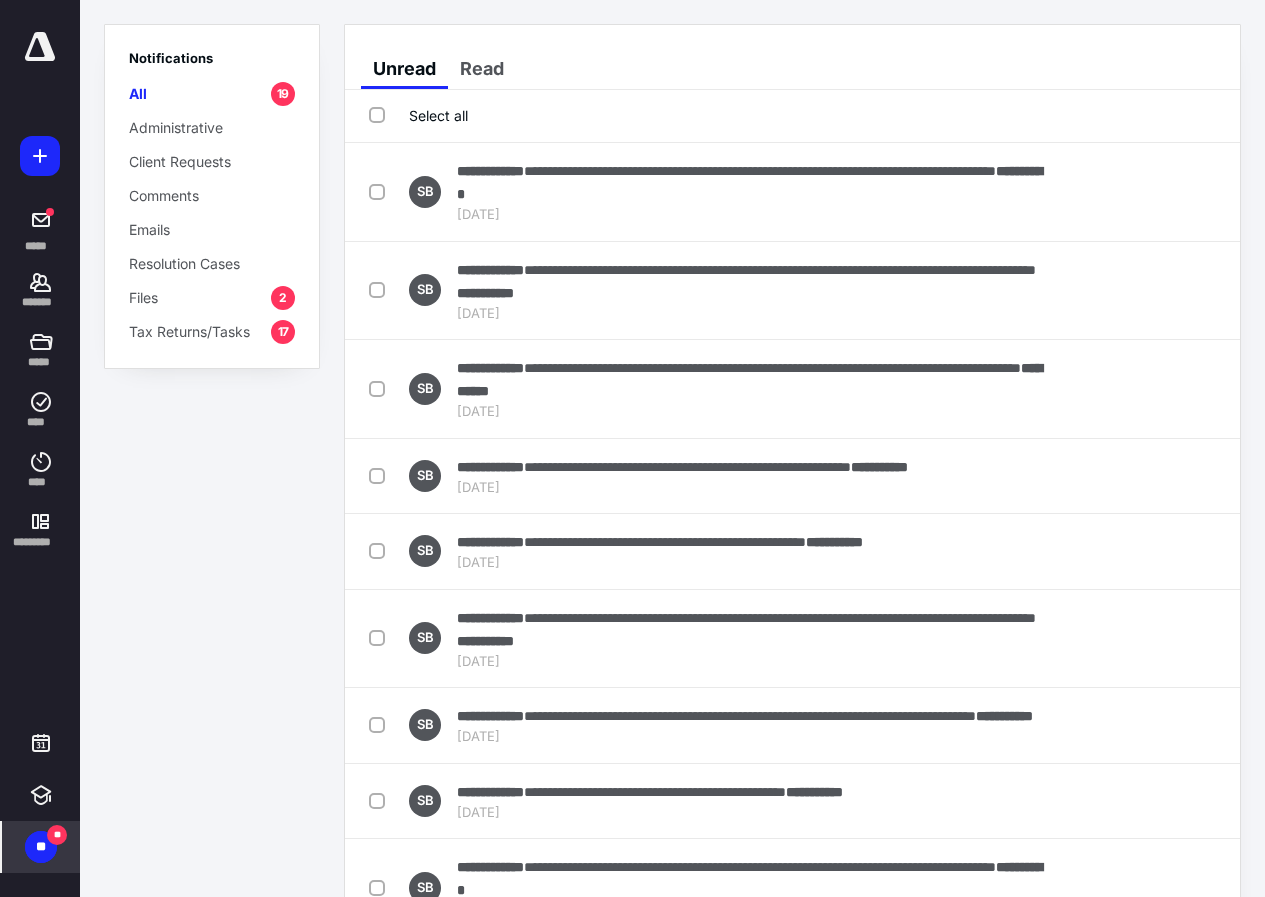 click on "Mark as  read" at bounding box center [1126, 192] 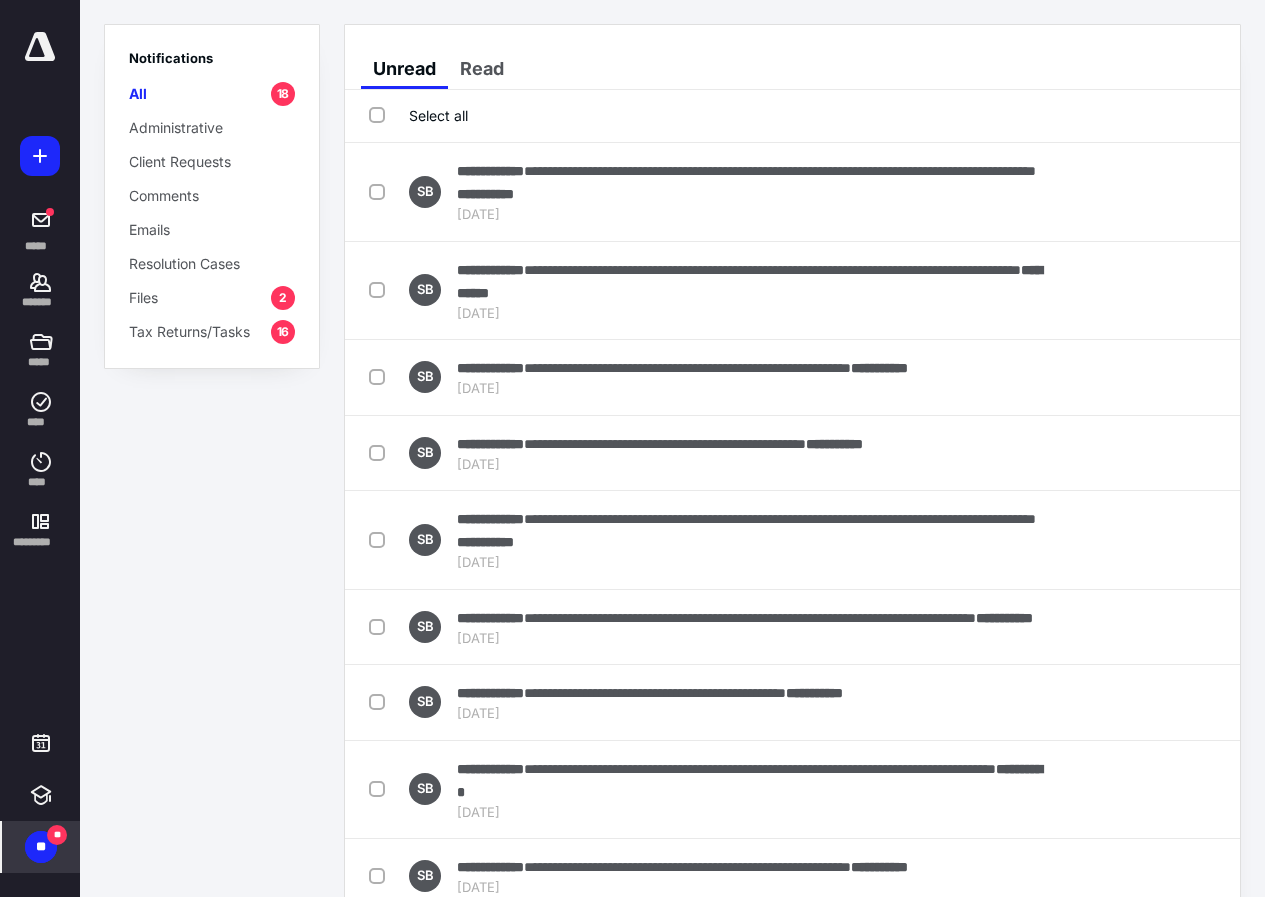click on "Mark as  read" at bounding box center [1126, 192] 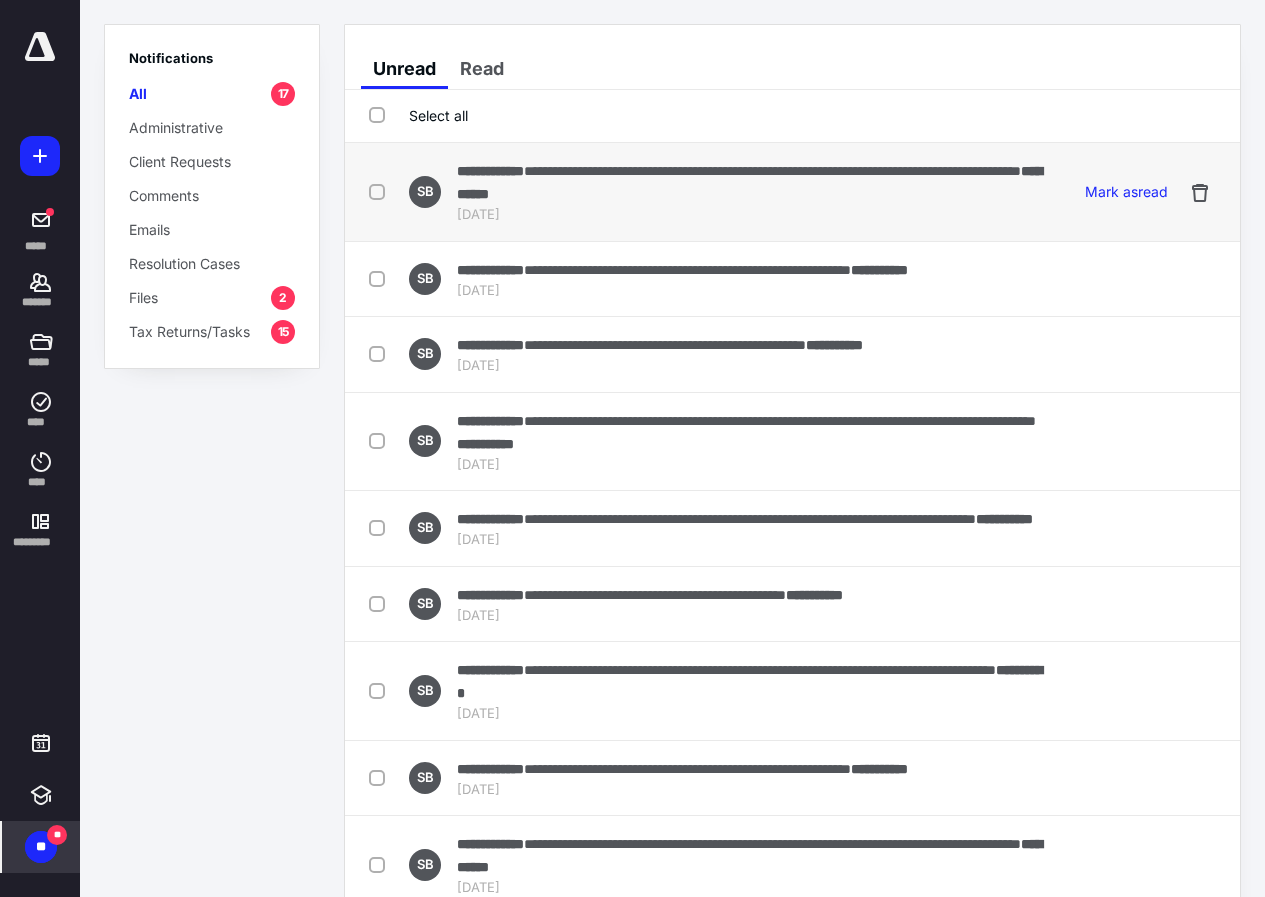 click on "**********" at bounding box center (490, 171) 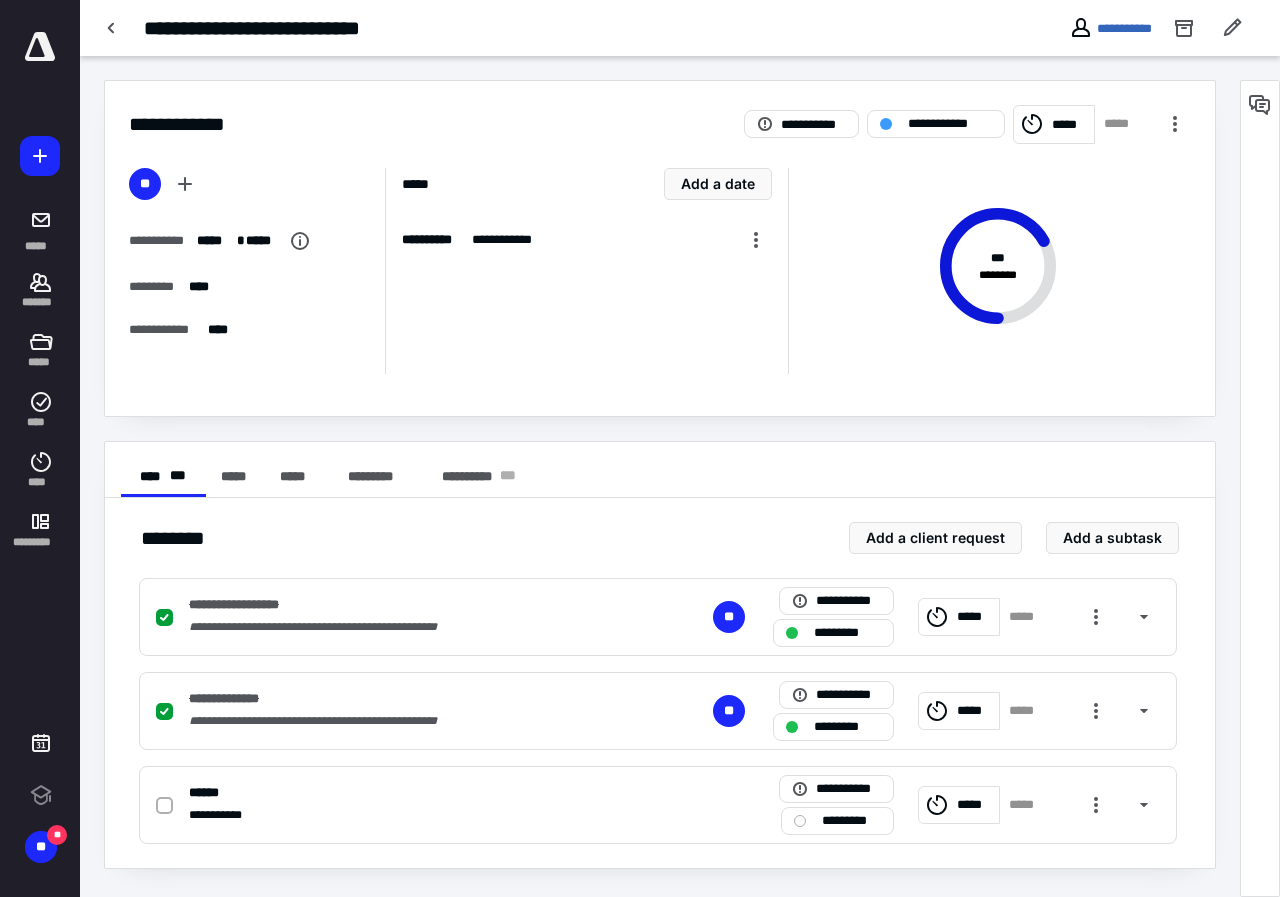 scroll, scrollTop: 0, scrollLeft: 0, axis: both 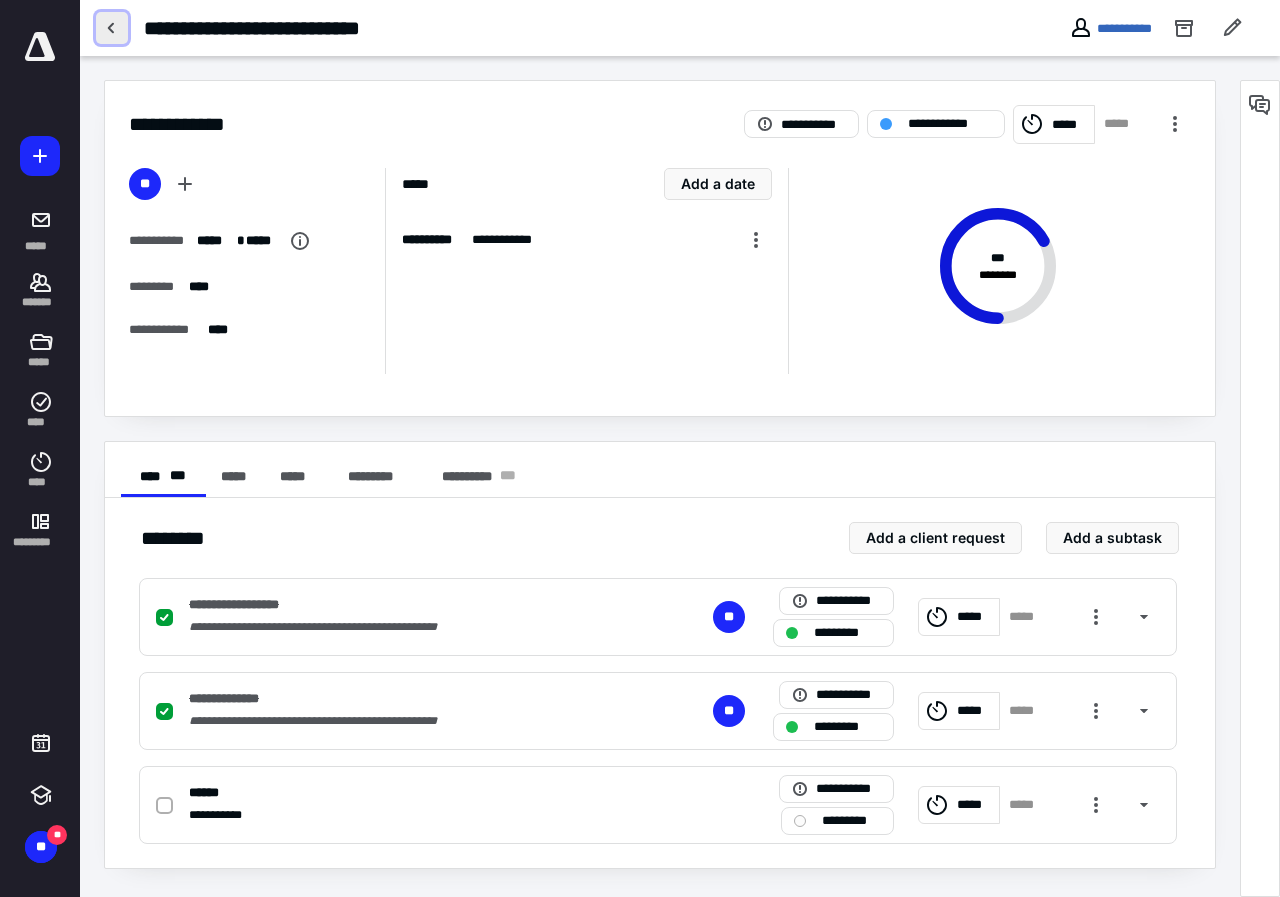 click at bounding box center [112, 28] 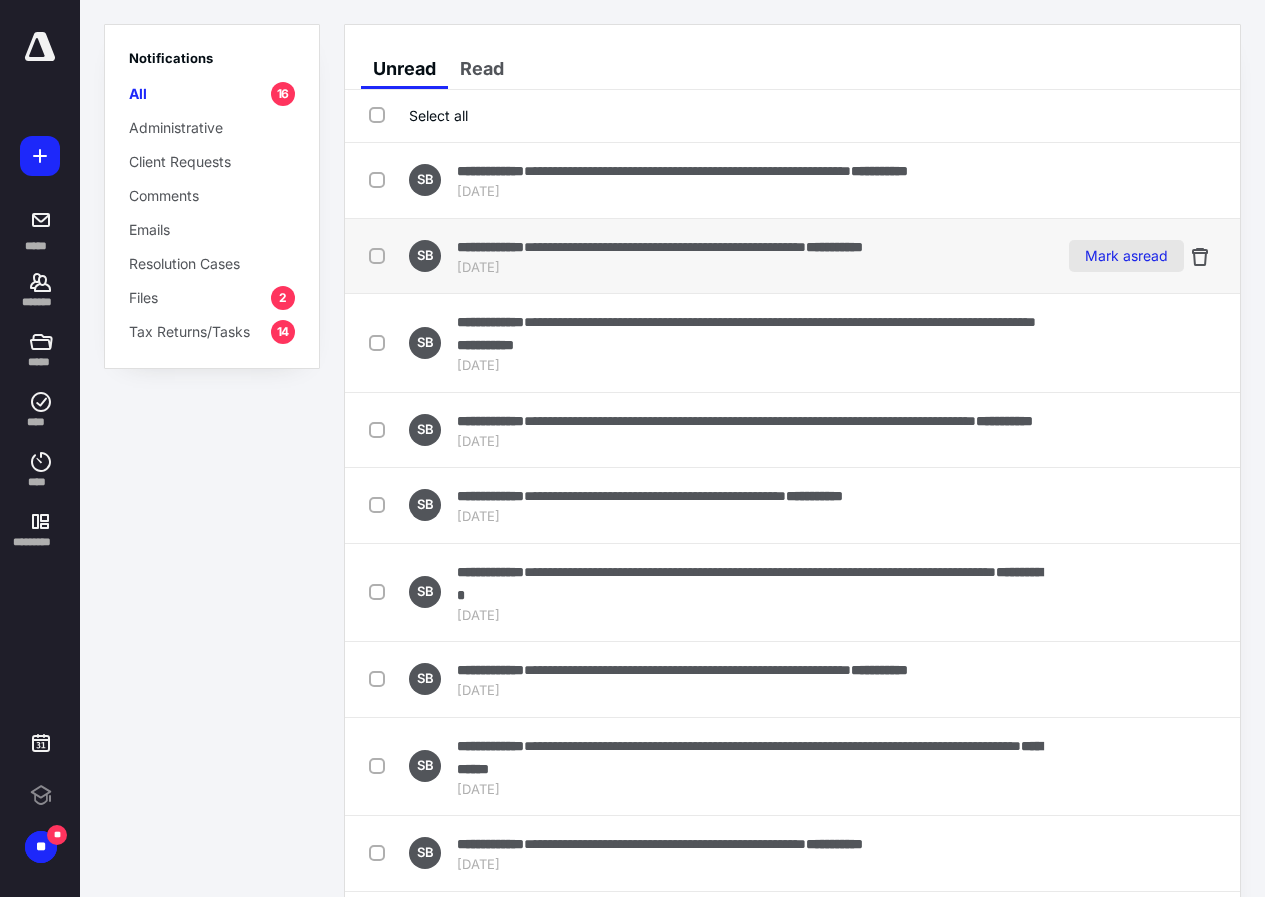scroll, scrollTop: 0, scrollLeft: 0, axis: both 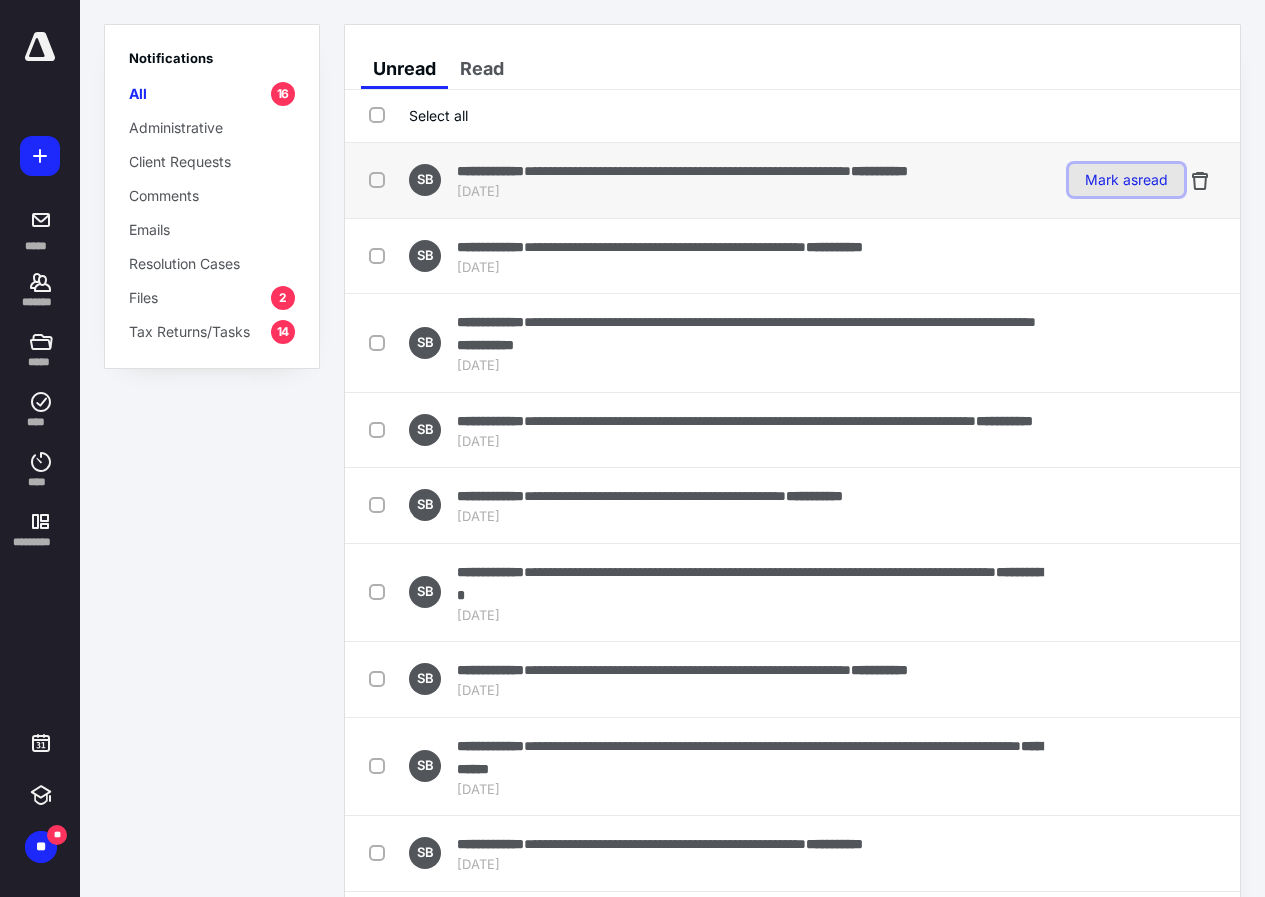 click on "Mark as  read" at bounding box center (1126, 180) 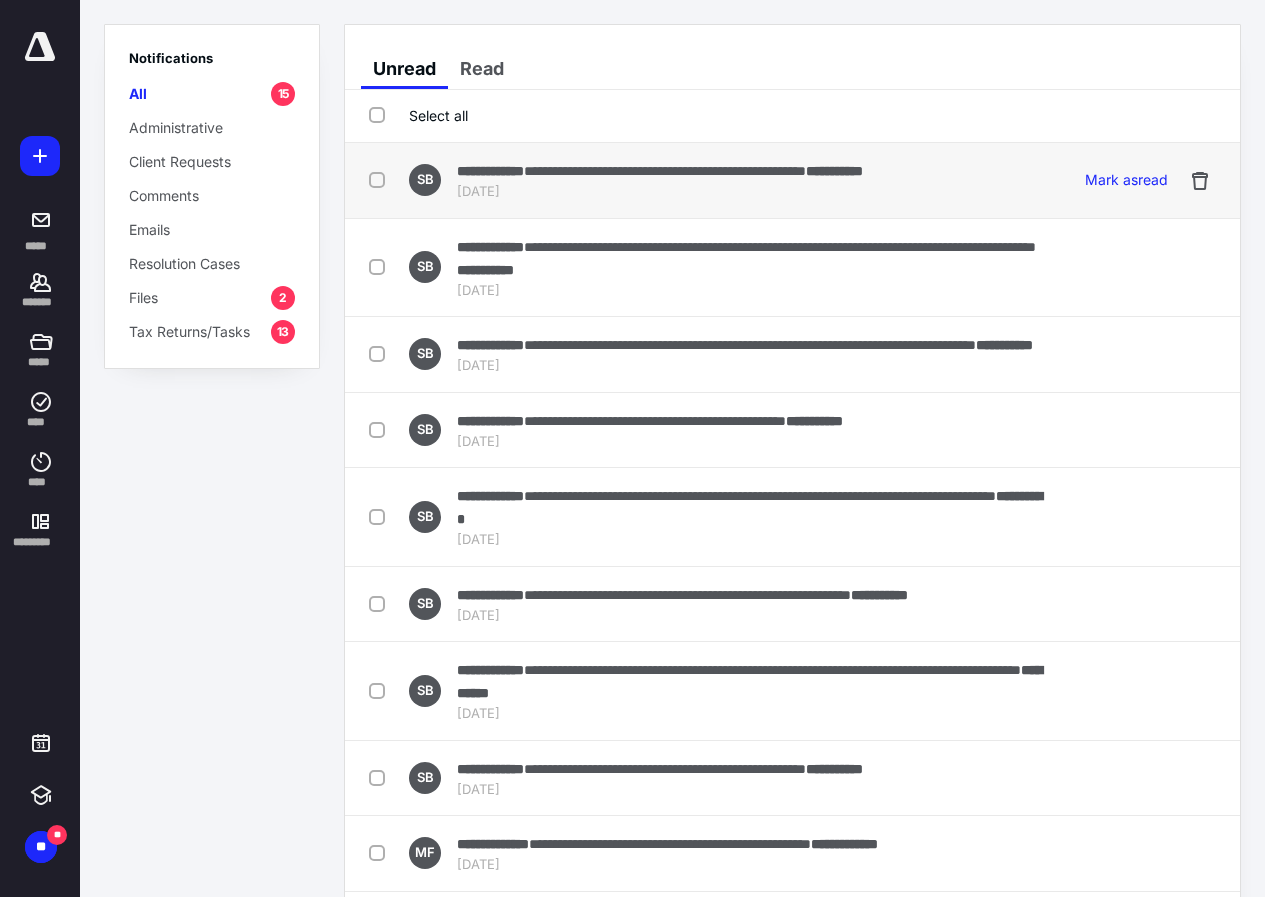 click on "**********" at bounding box center (660, 170) 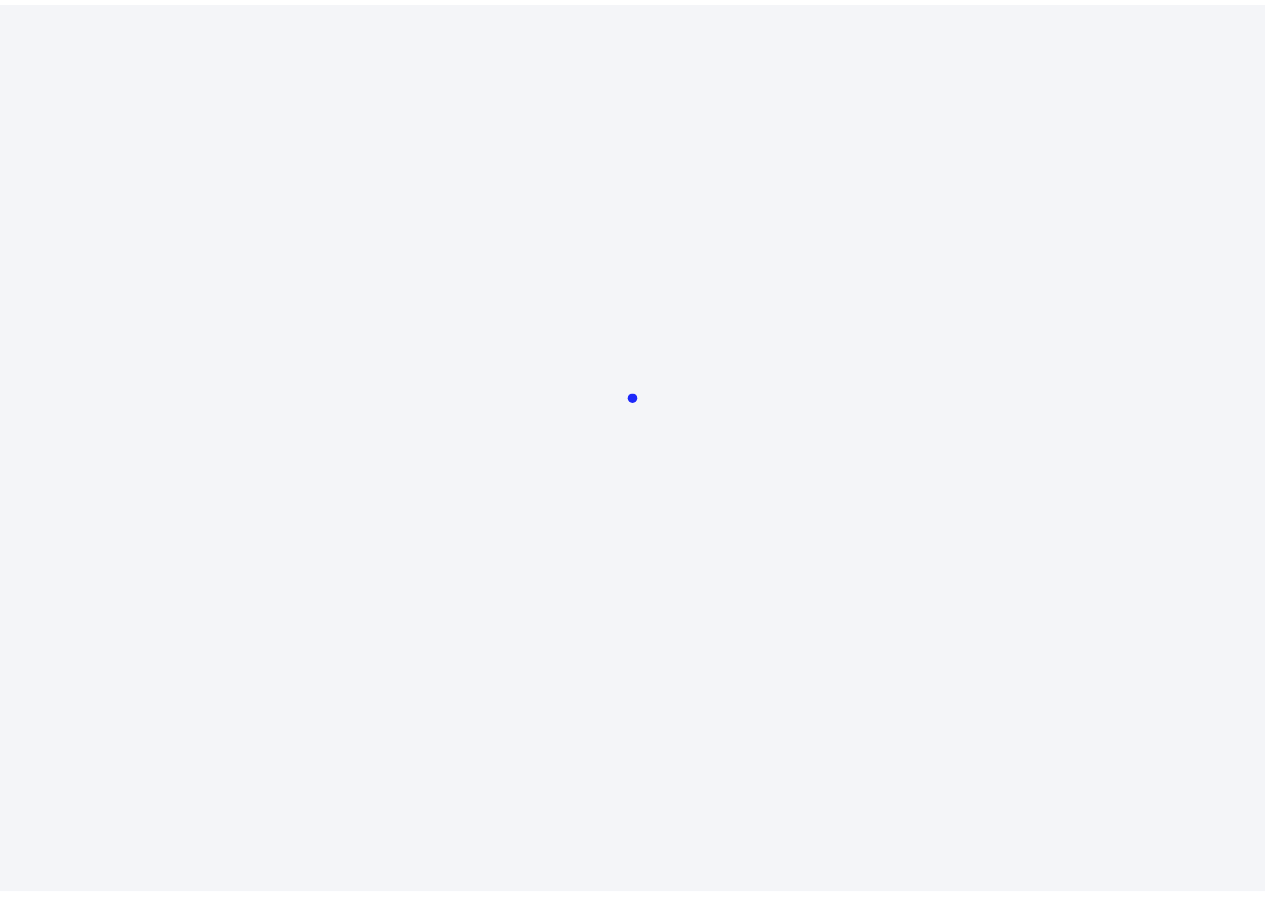 scroll, scrollTop: 0, scrollLeft: 0, axis: both 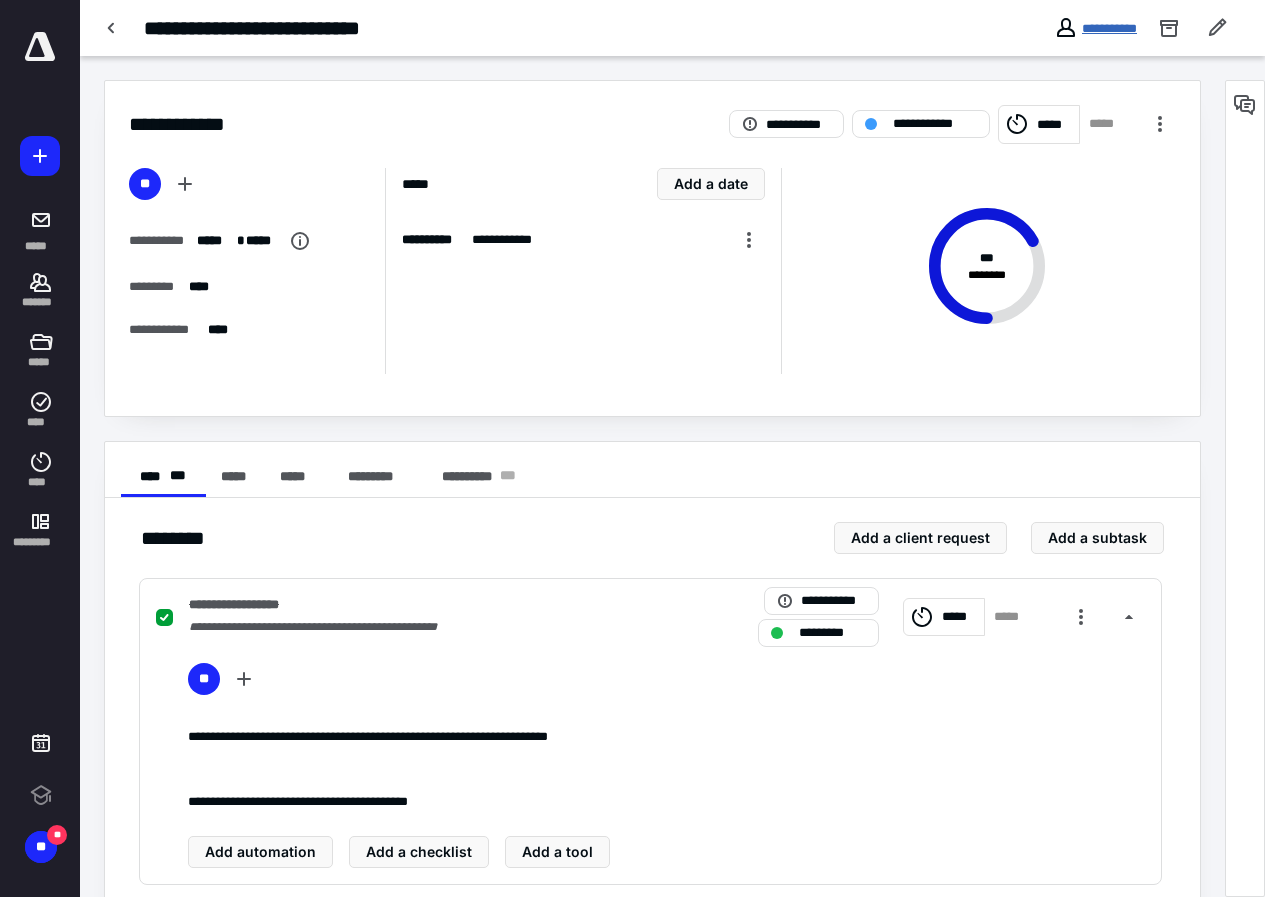 click on "**********" at bounding box center [1109, 28] 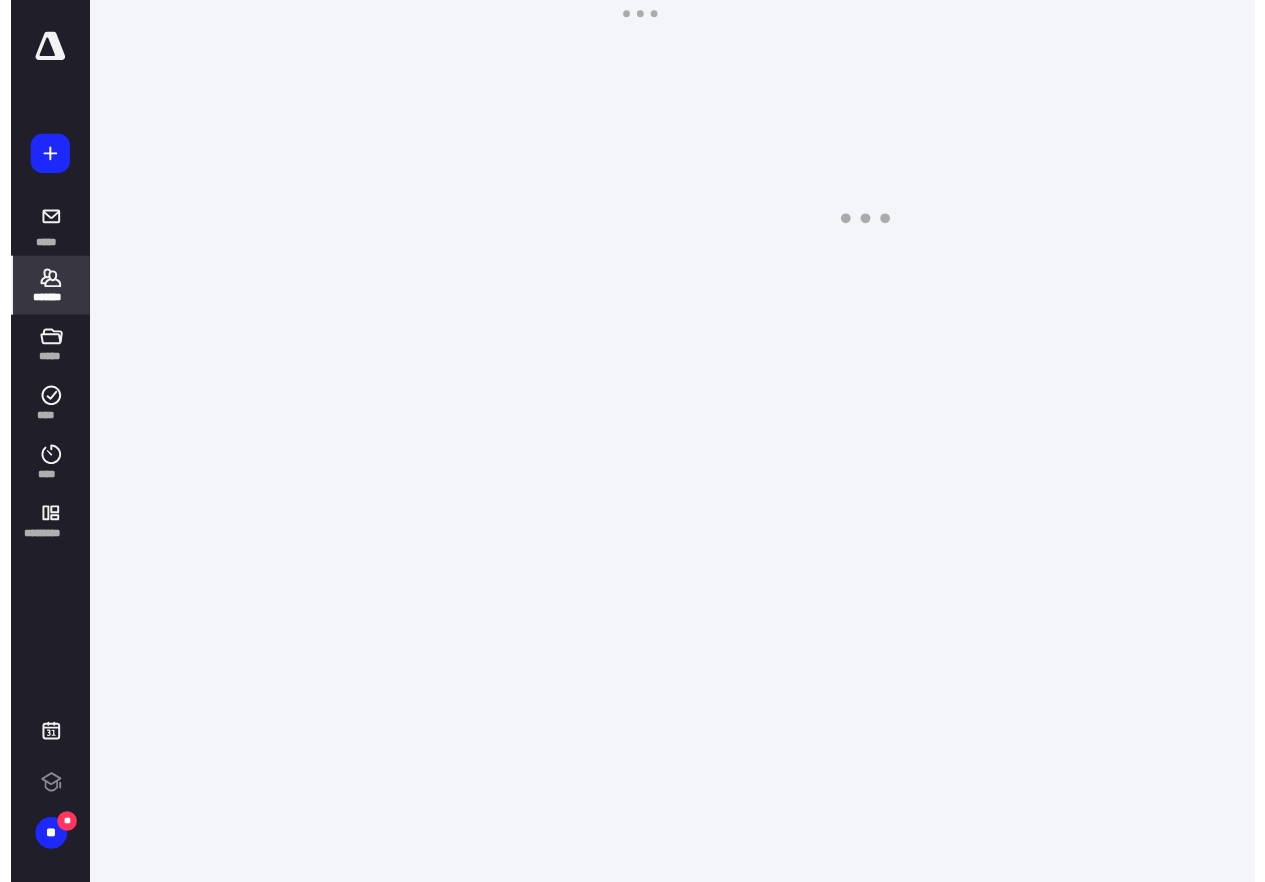 scroll, scrollTop: 0, scrollLeft: 0, axis: both 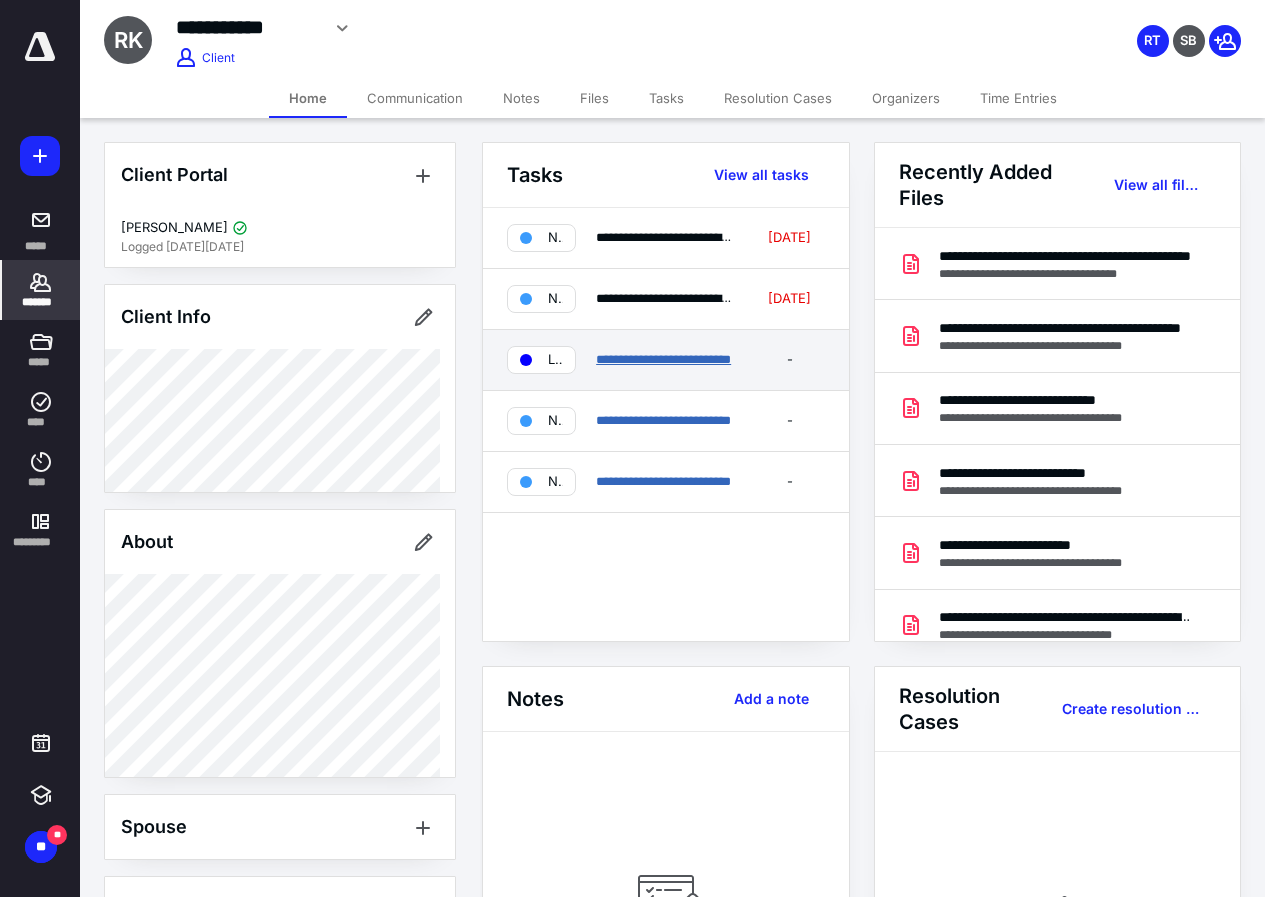 click on "**********" at bounding box center [663, 359] 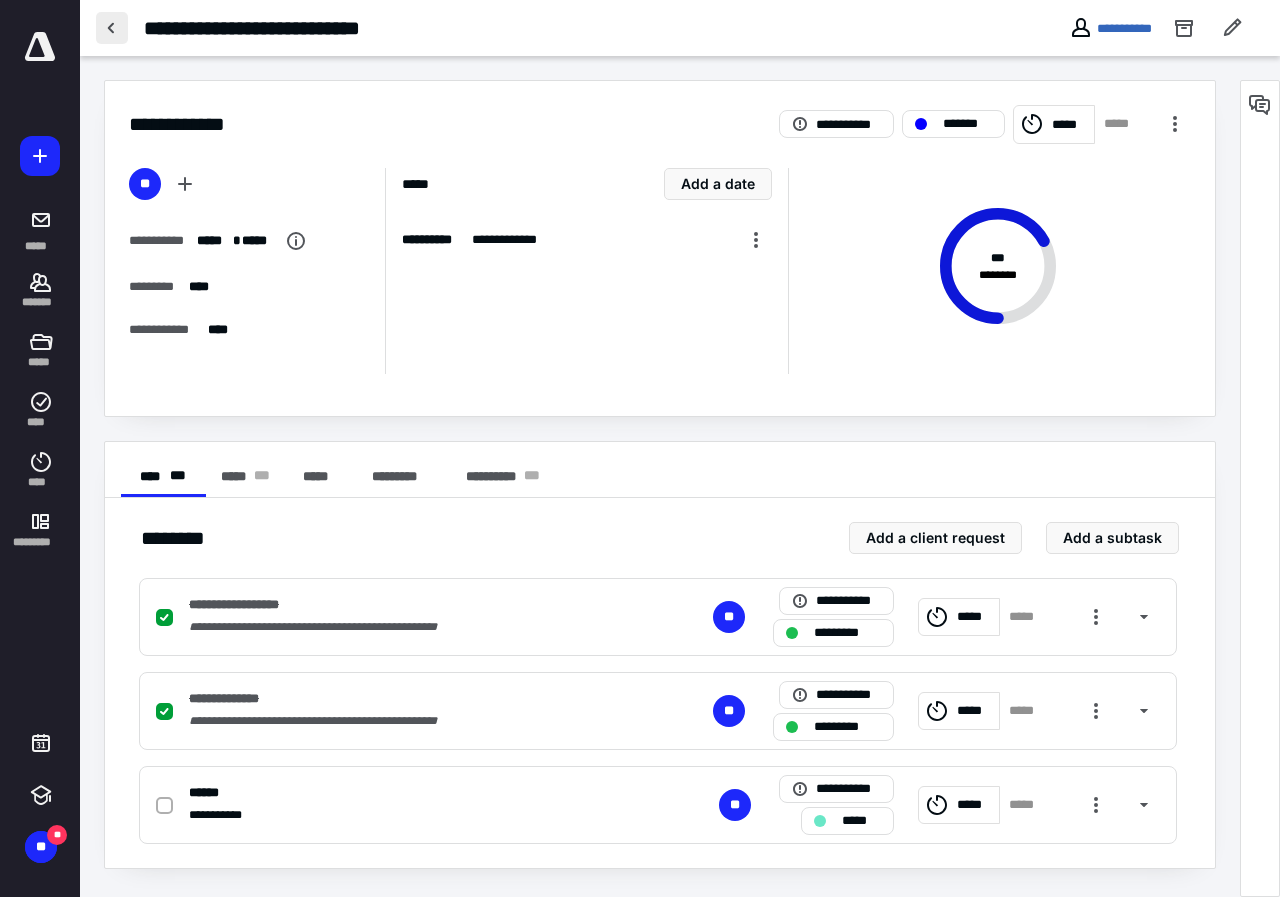 click at bounding box center [112, 28] 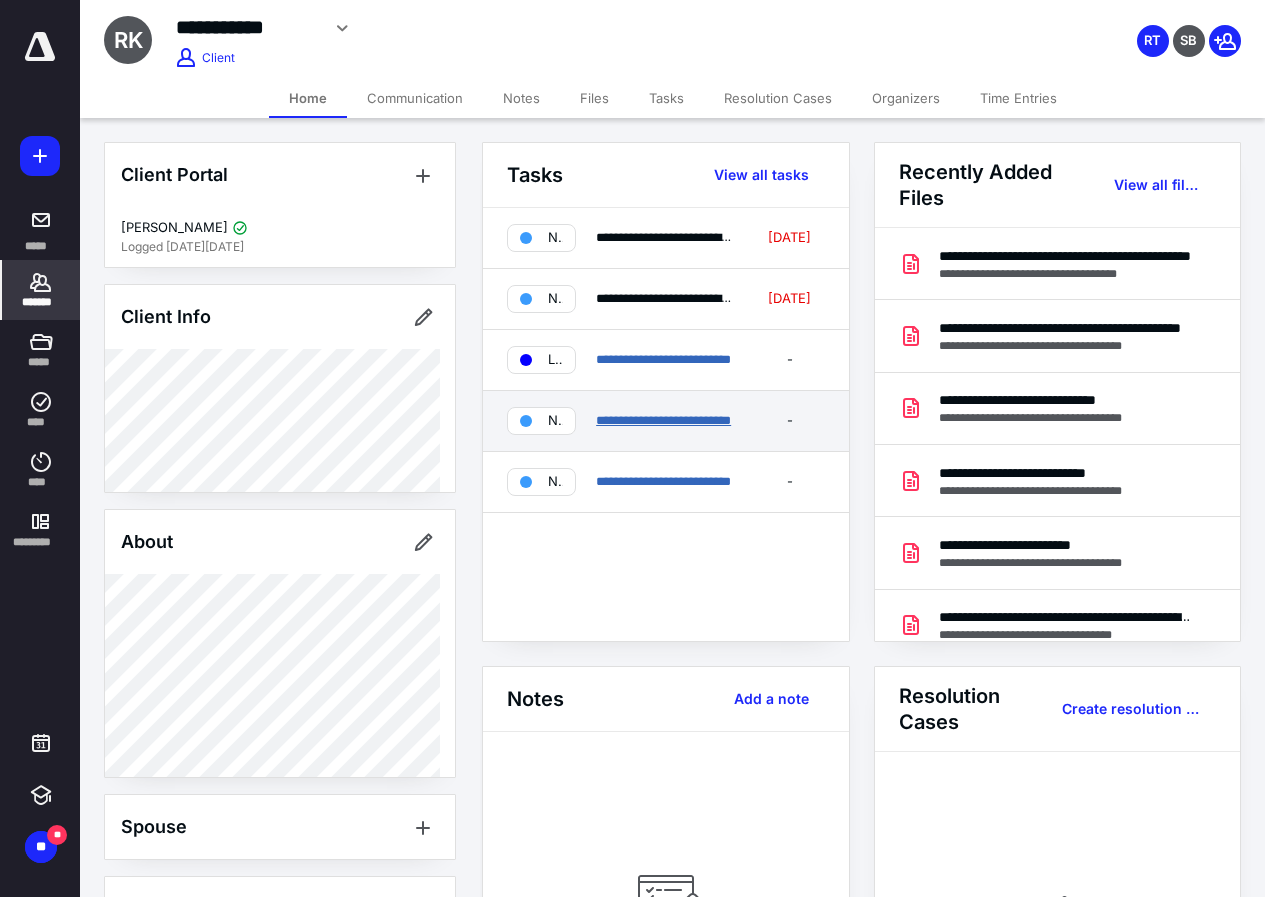 click on "**********" at bounding box center (663, 420) 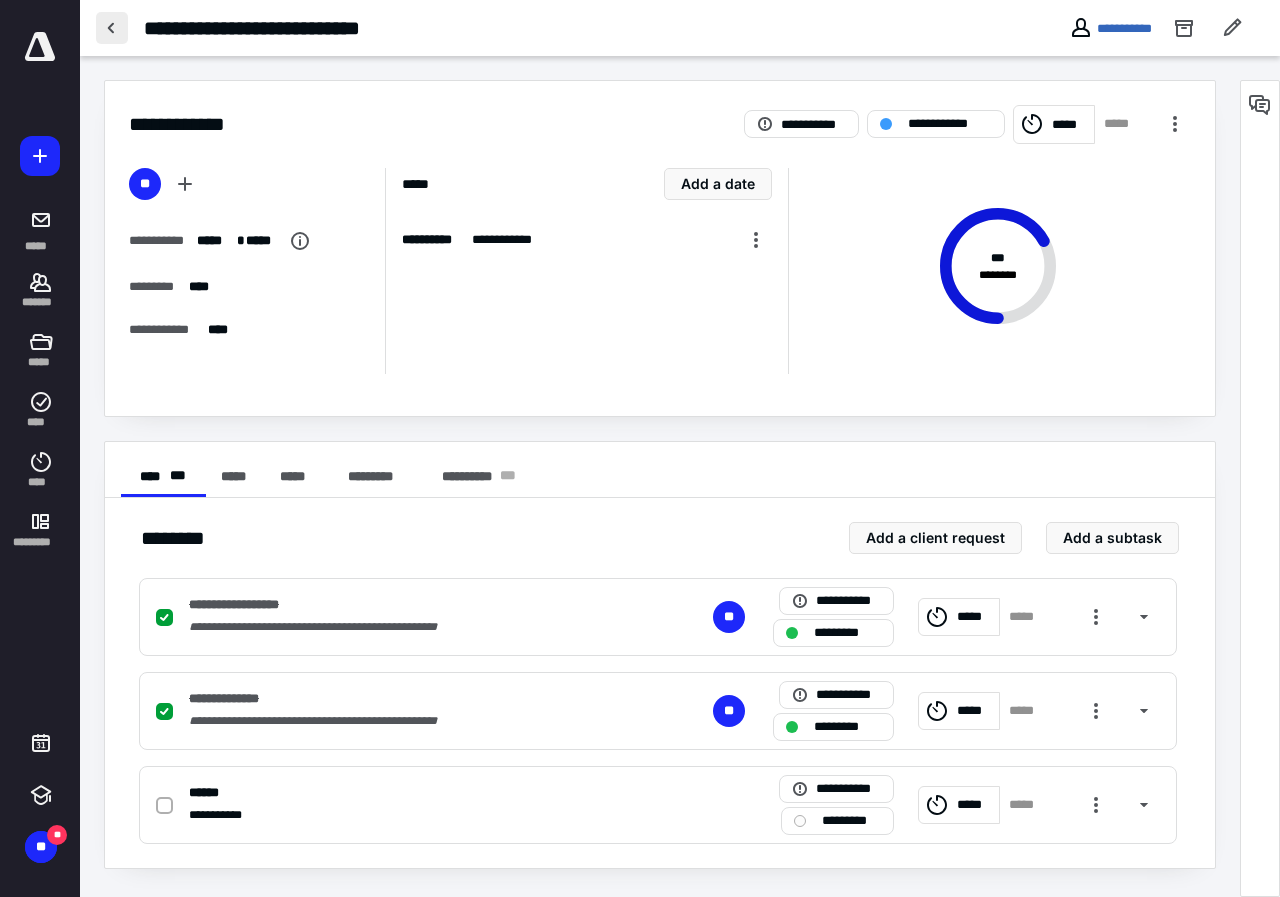 click at bounding box center (112, 28) 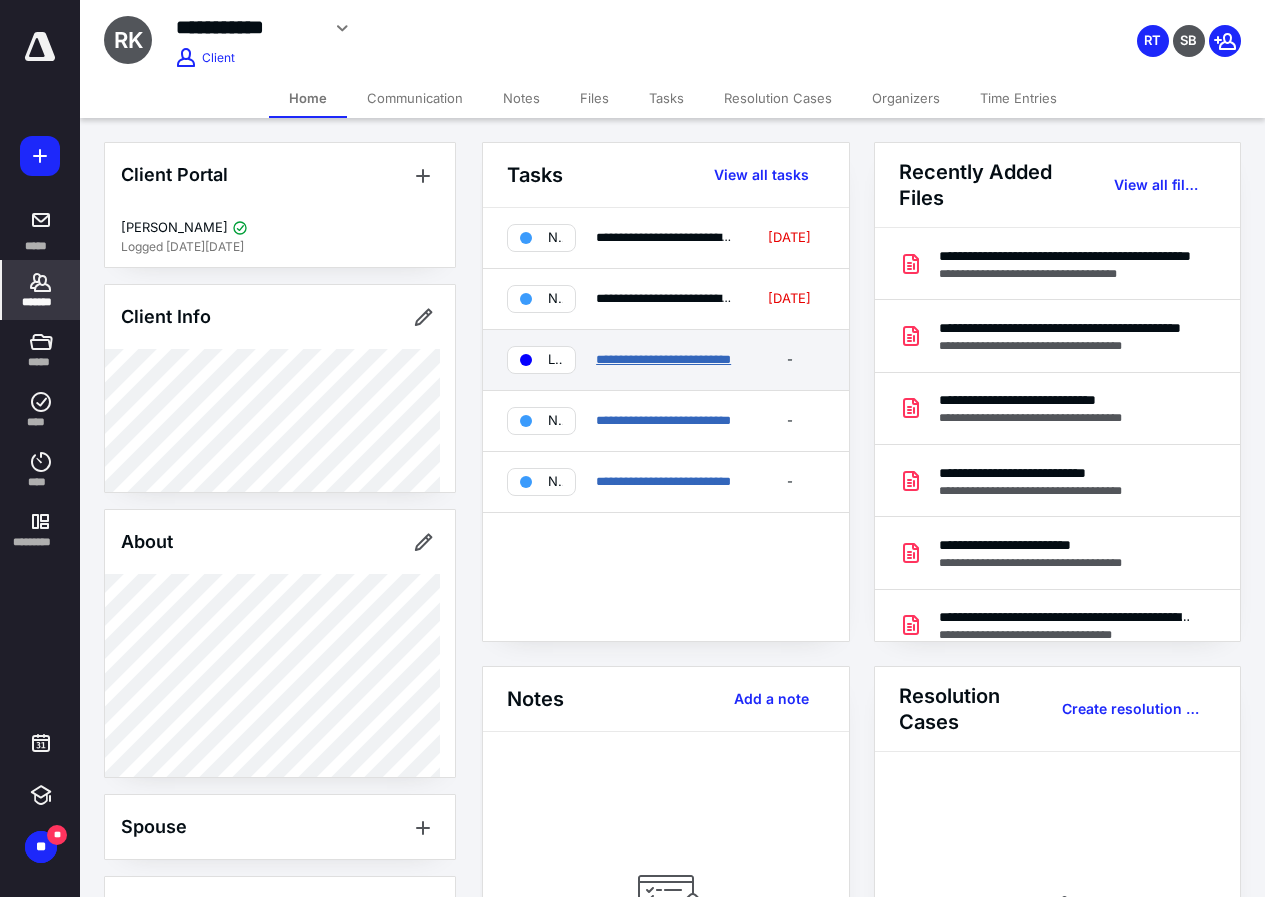 click on "**********" at bounding box center [663, 359] 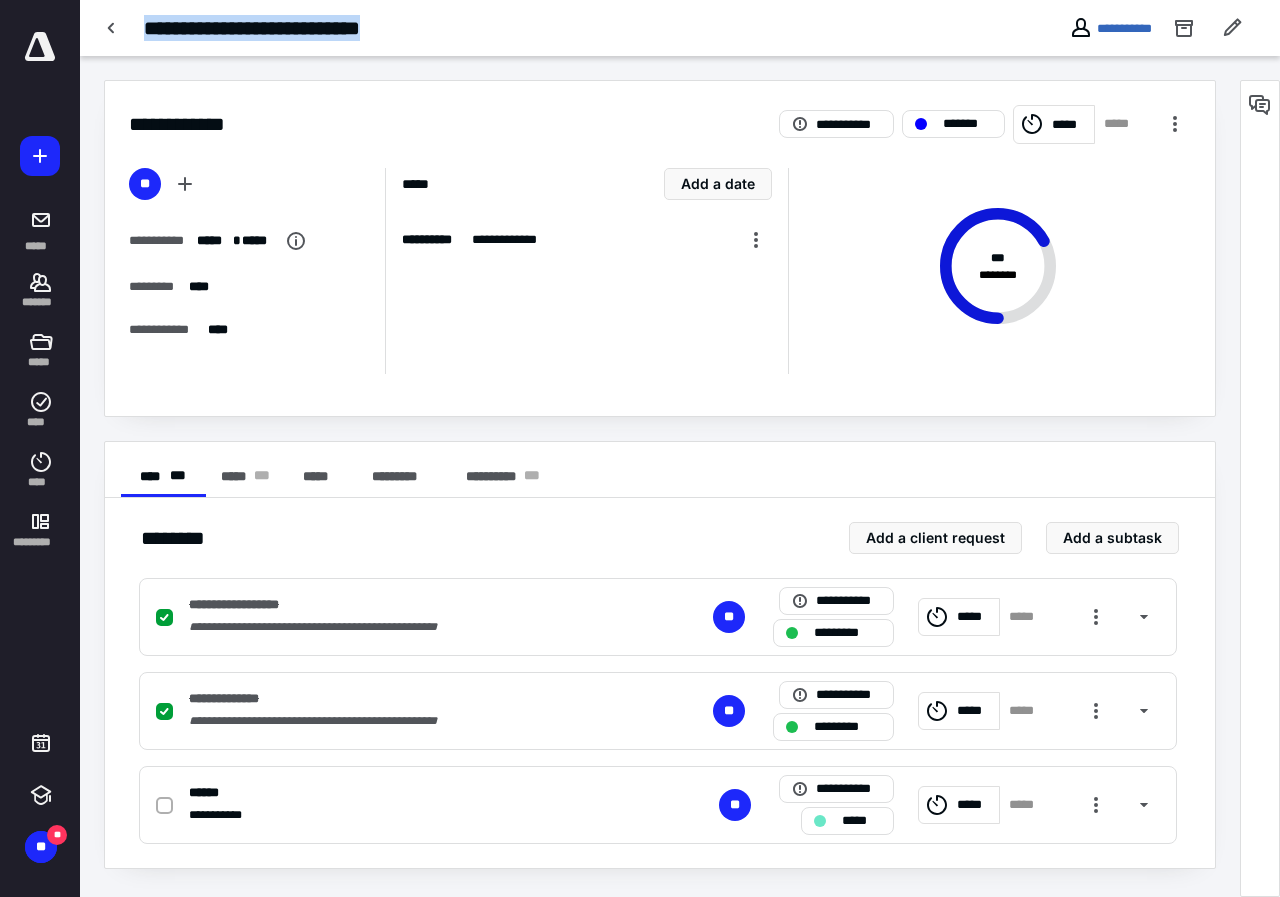 drag, startPoint x: 460, startPoint y: 24, endPoint x: 138, endPoint y: 27, distance: 322.01398 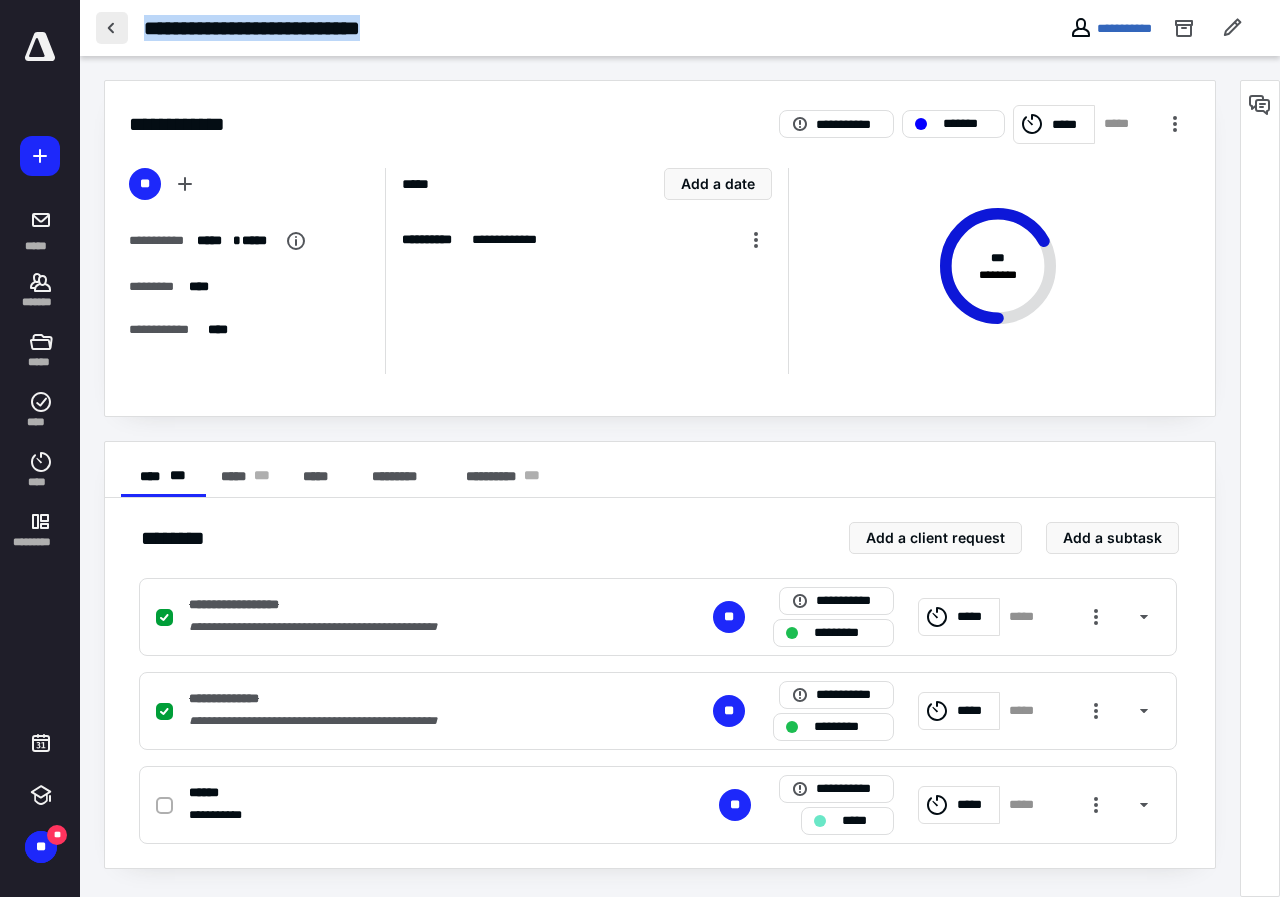 click at bounding box center (112, 28) 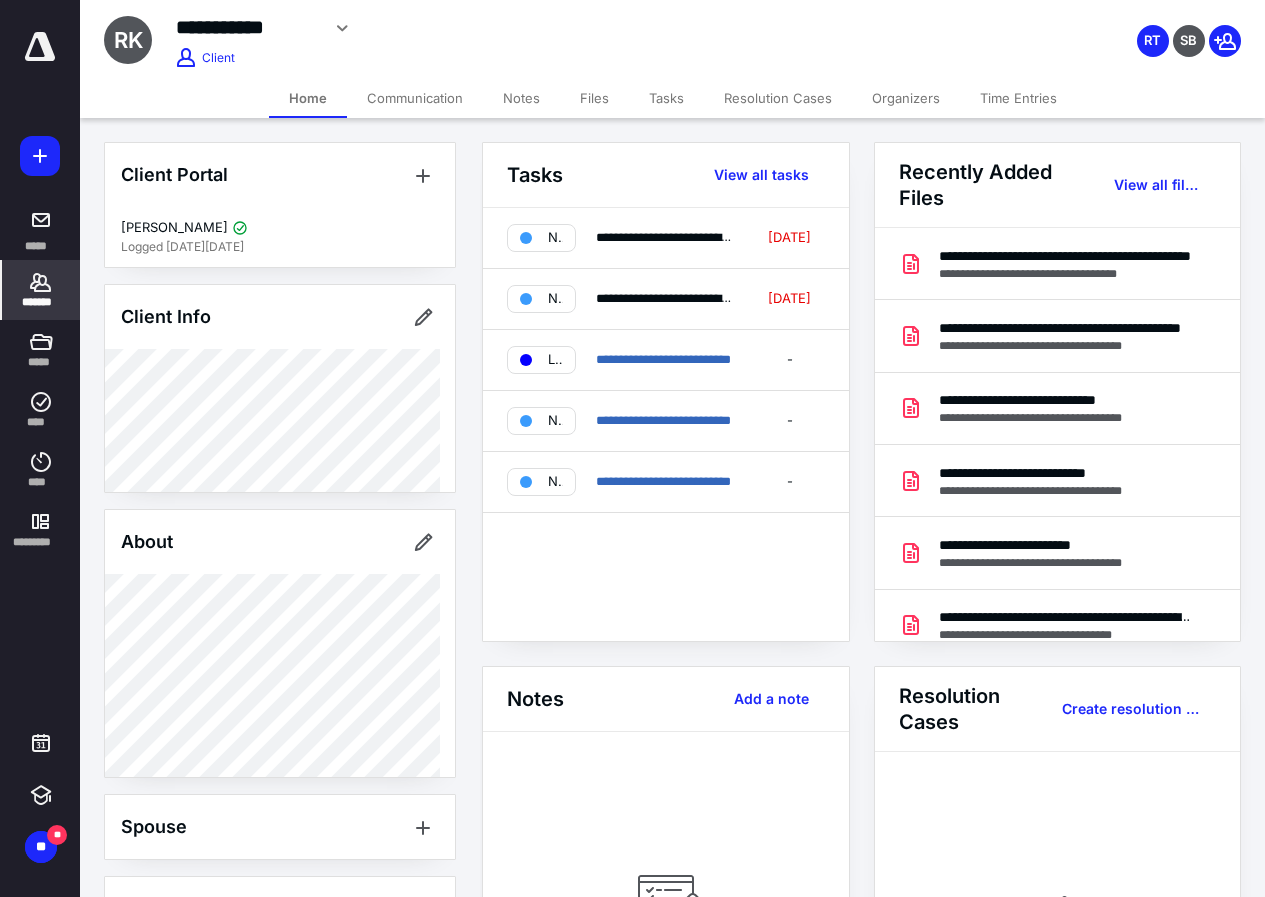 click on "*******" at bounding box center (41, 290) 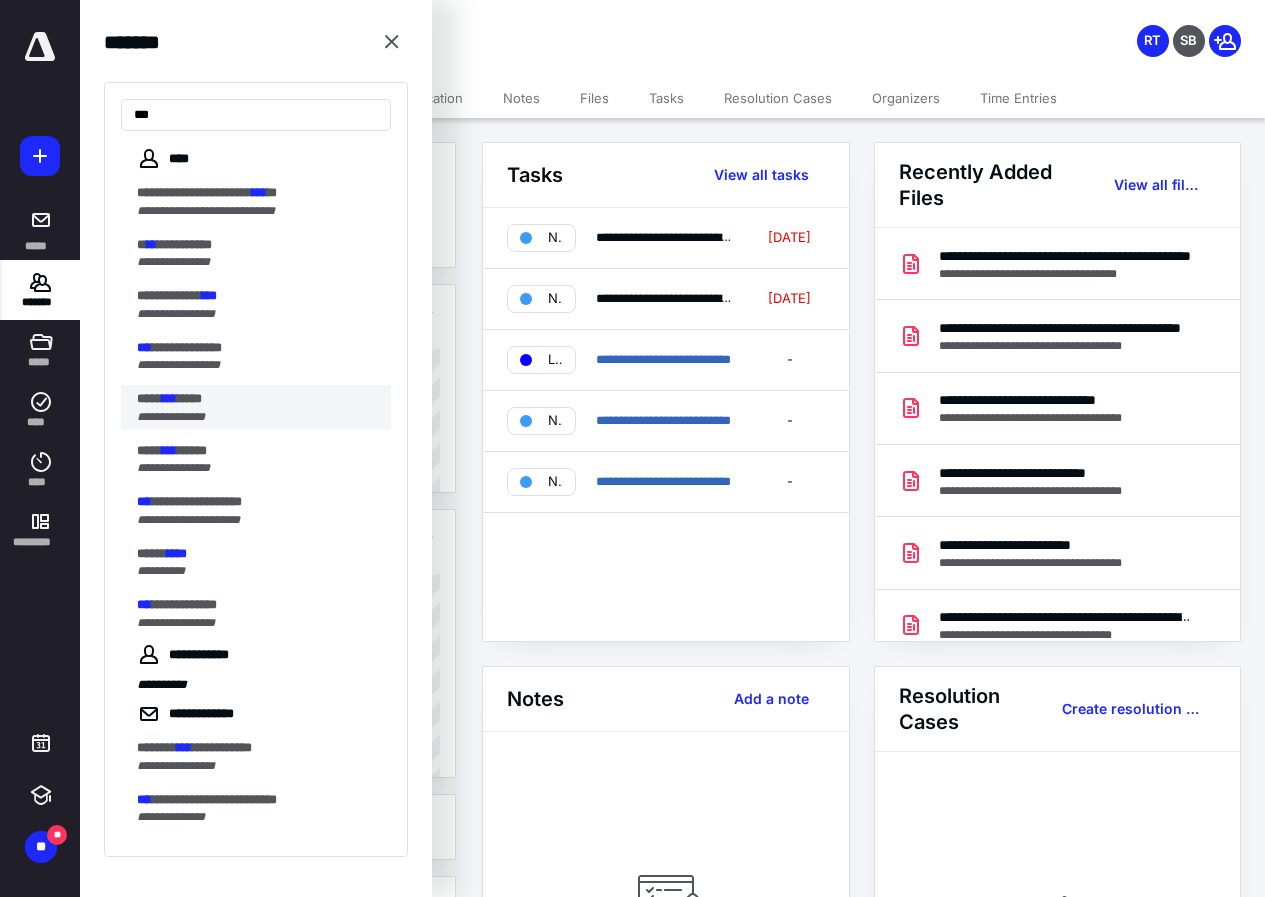 type on "***" 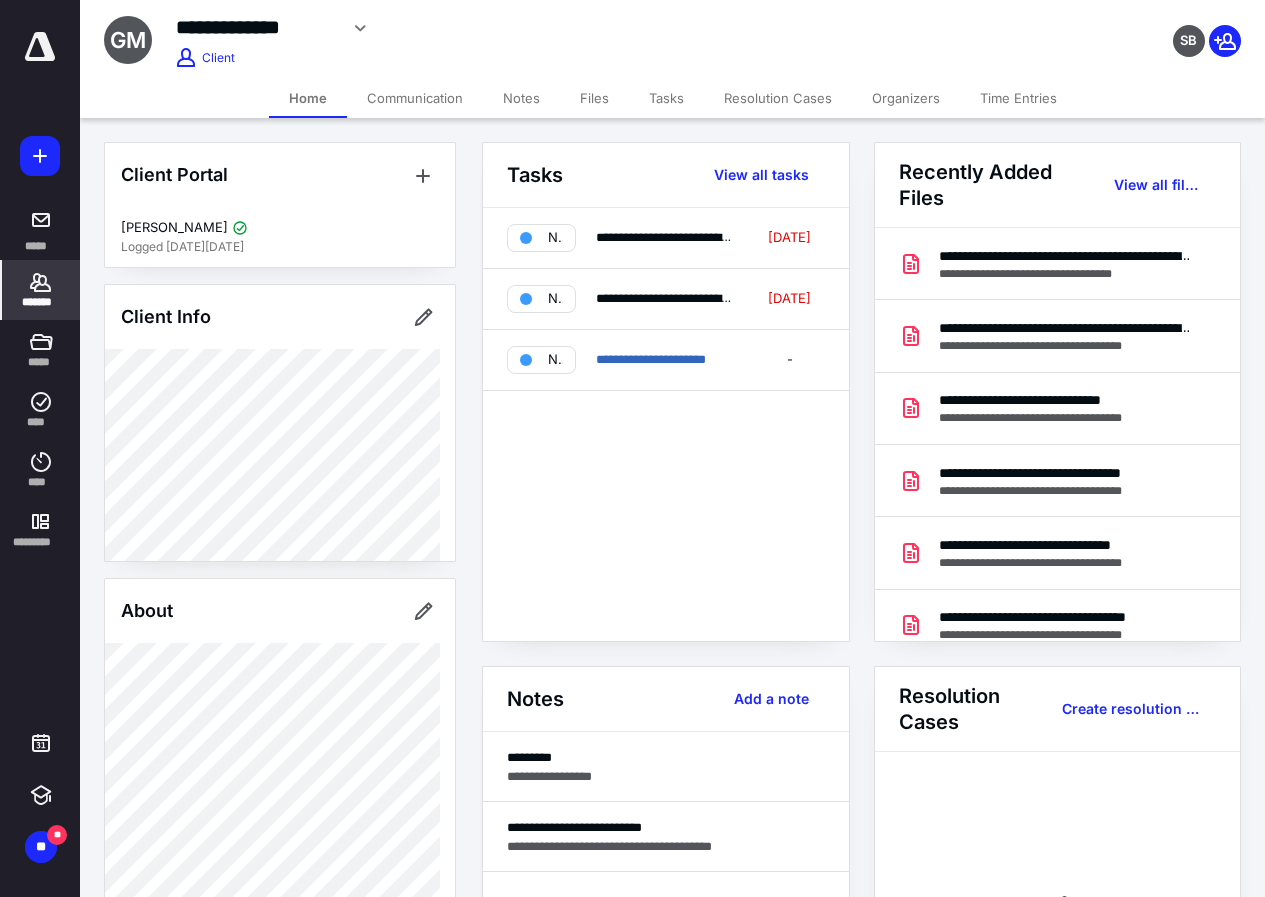 click on "Tasks View all tasks" at bounding box center (666, 175) 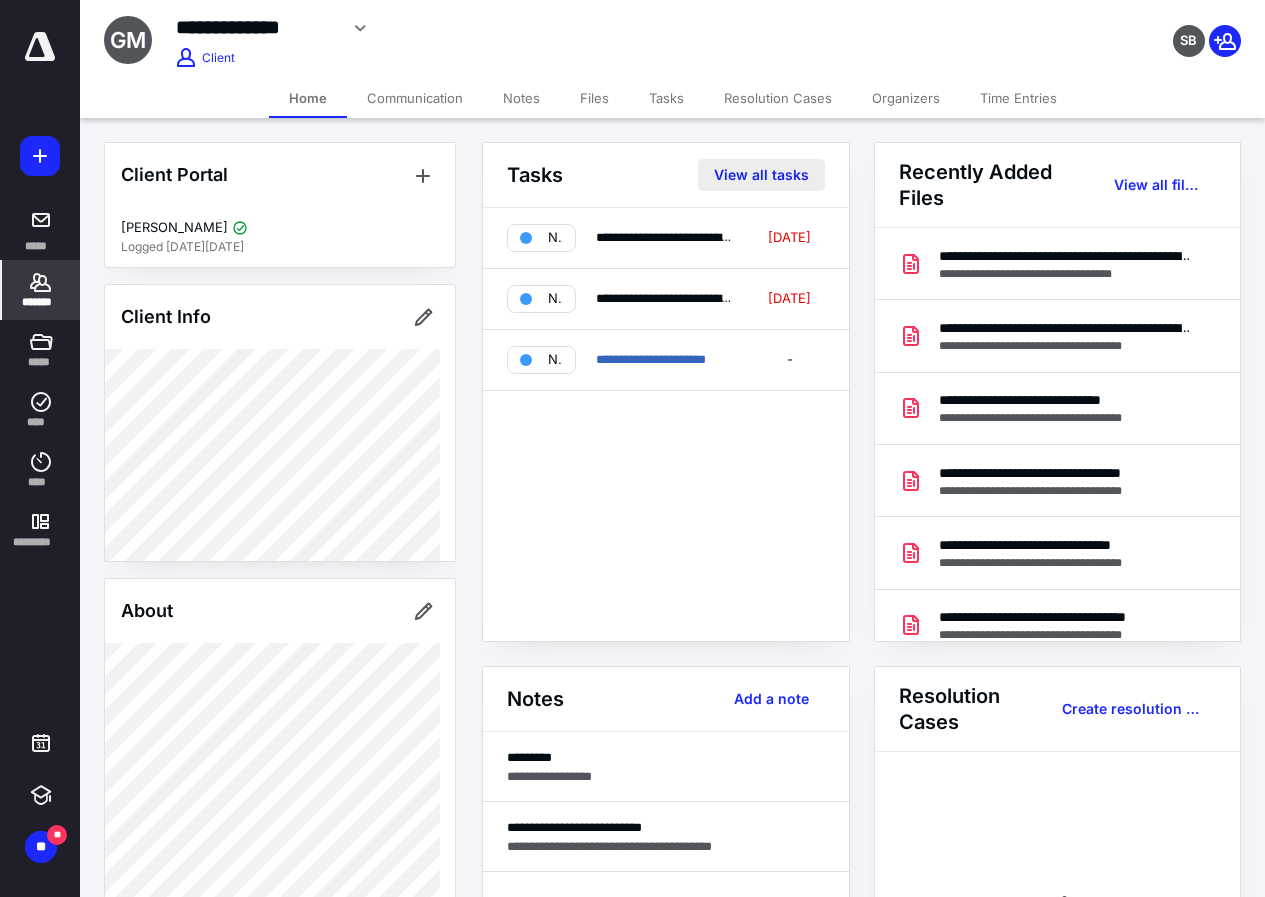 click on "View all tasks" at bounding box center (761, 175) 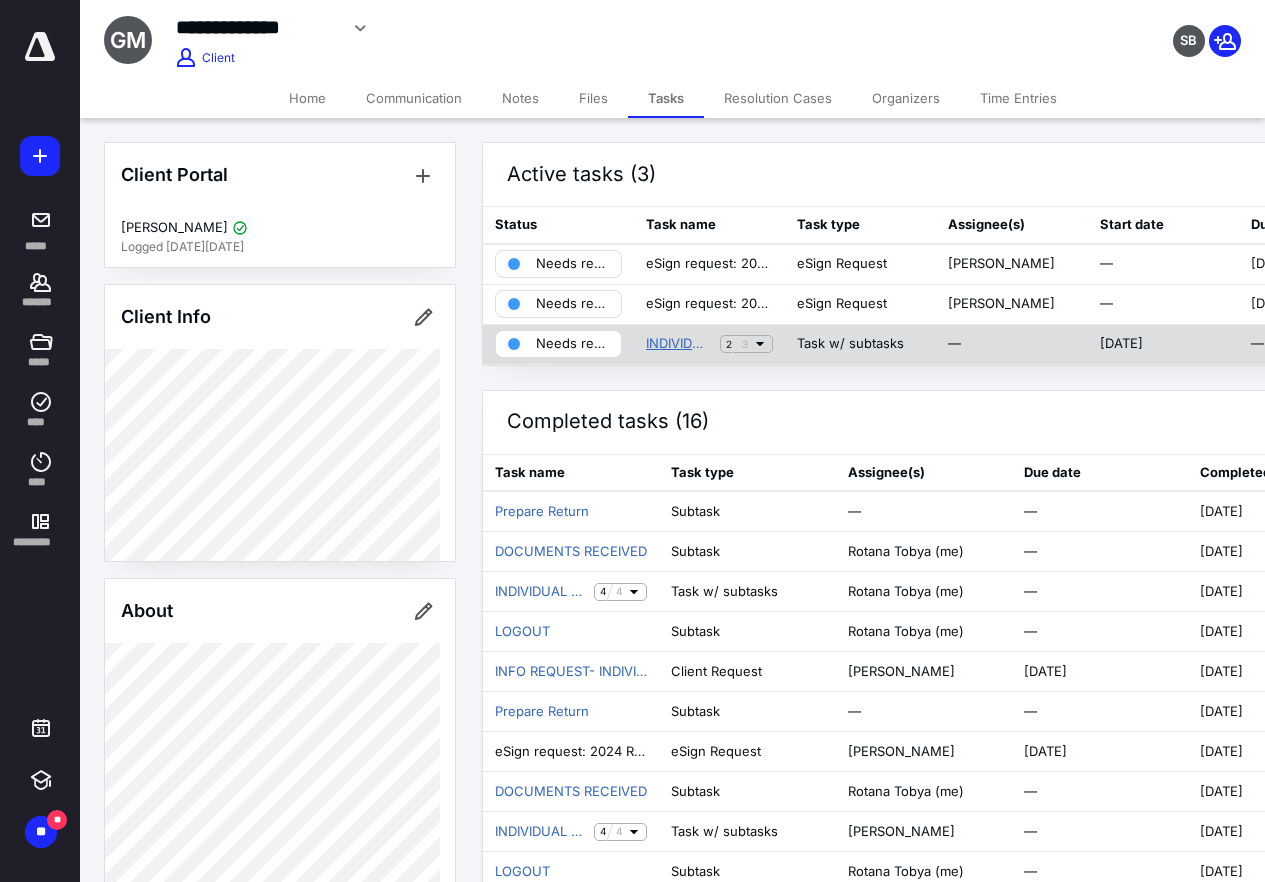 click on "INDIVIDUAL RETURN TASK" at bounding box center (679, 344) 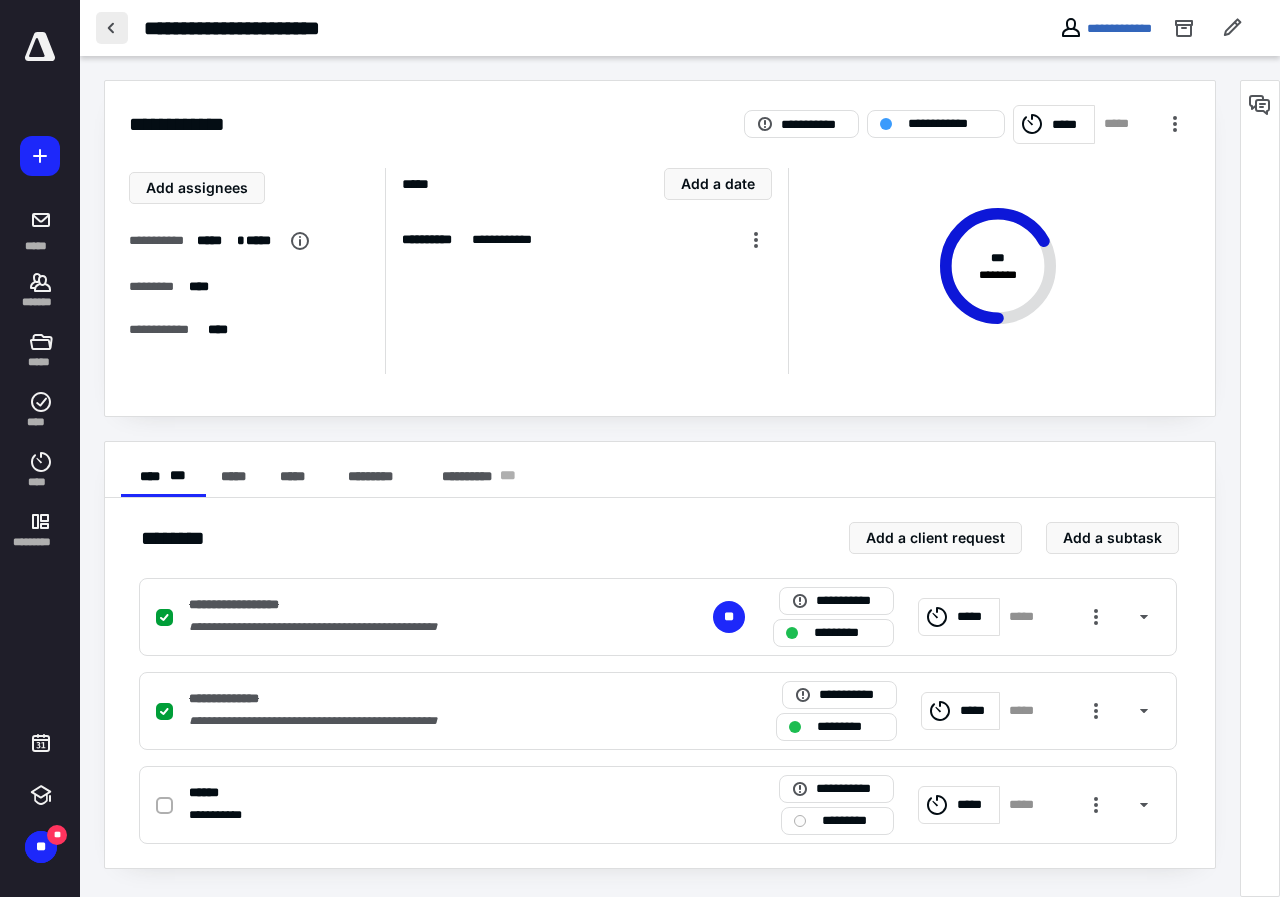 click at bounding box center [112, 28] 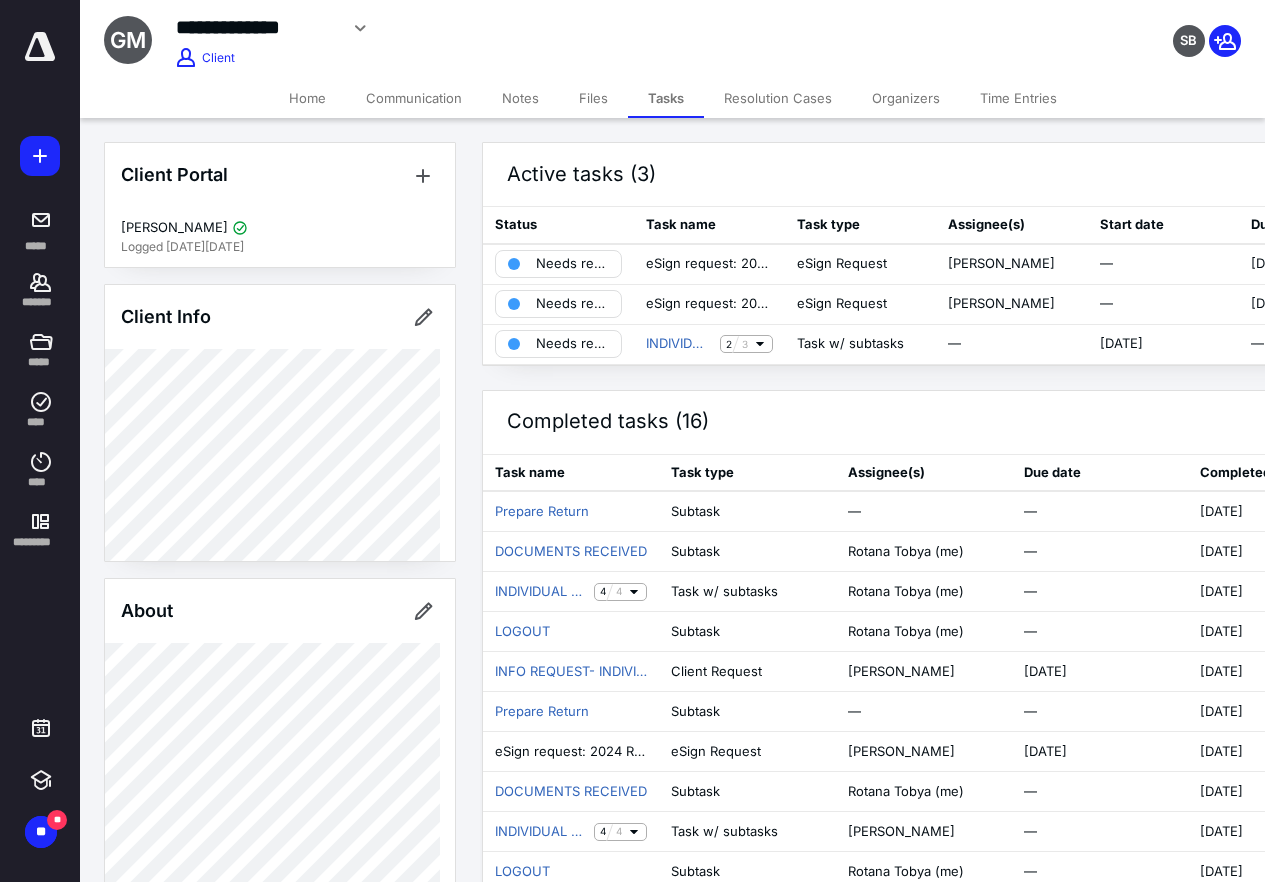 click on "Home" at bounding box center [307, 98] 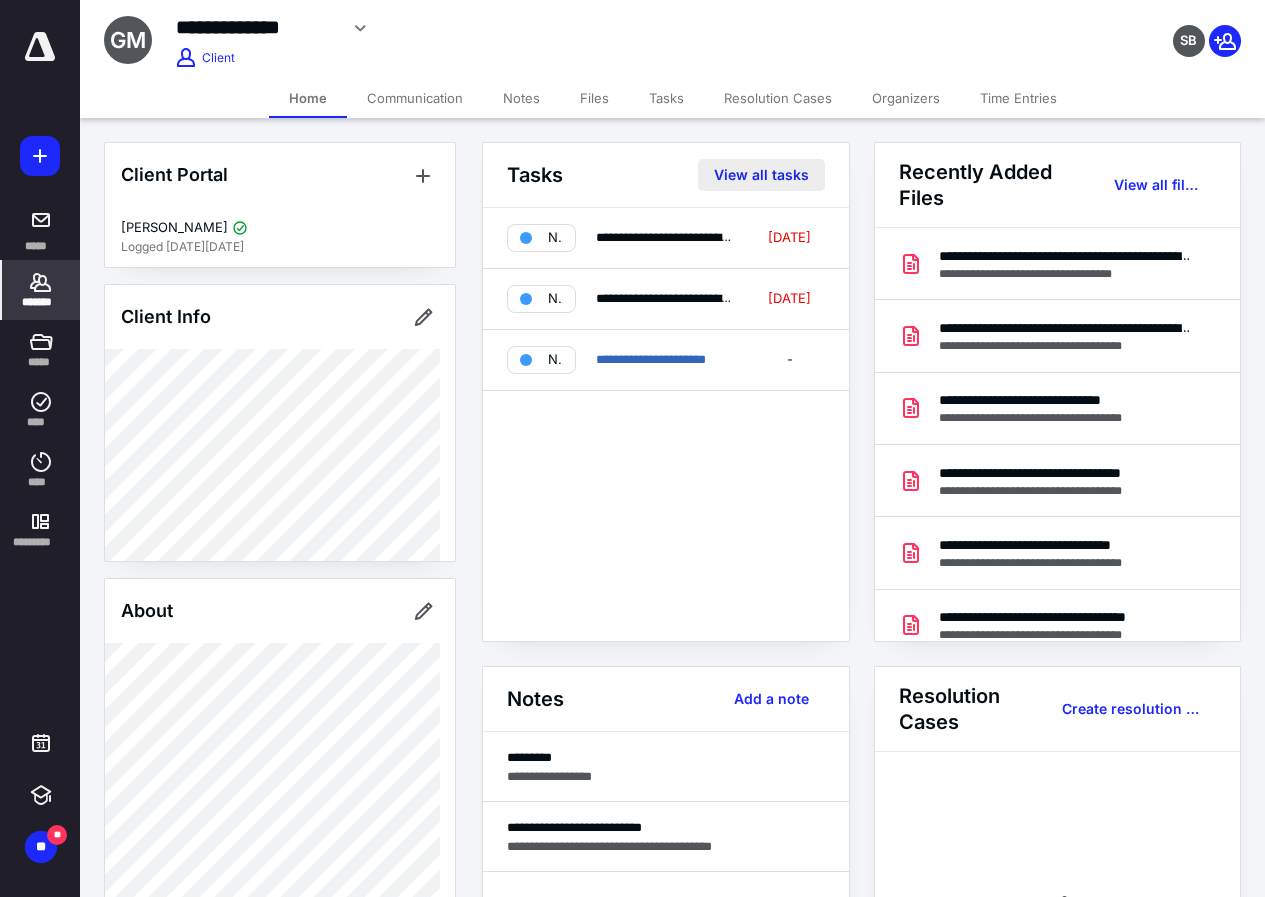 click on "View all tasks" at bounding box center (761, 175) 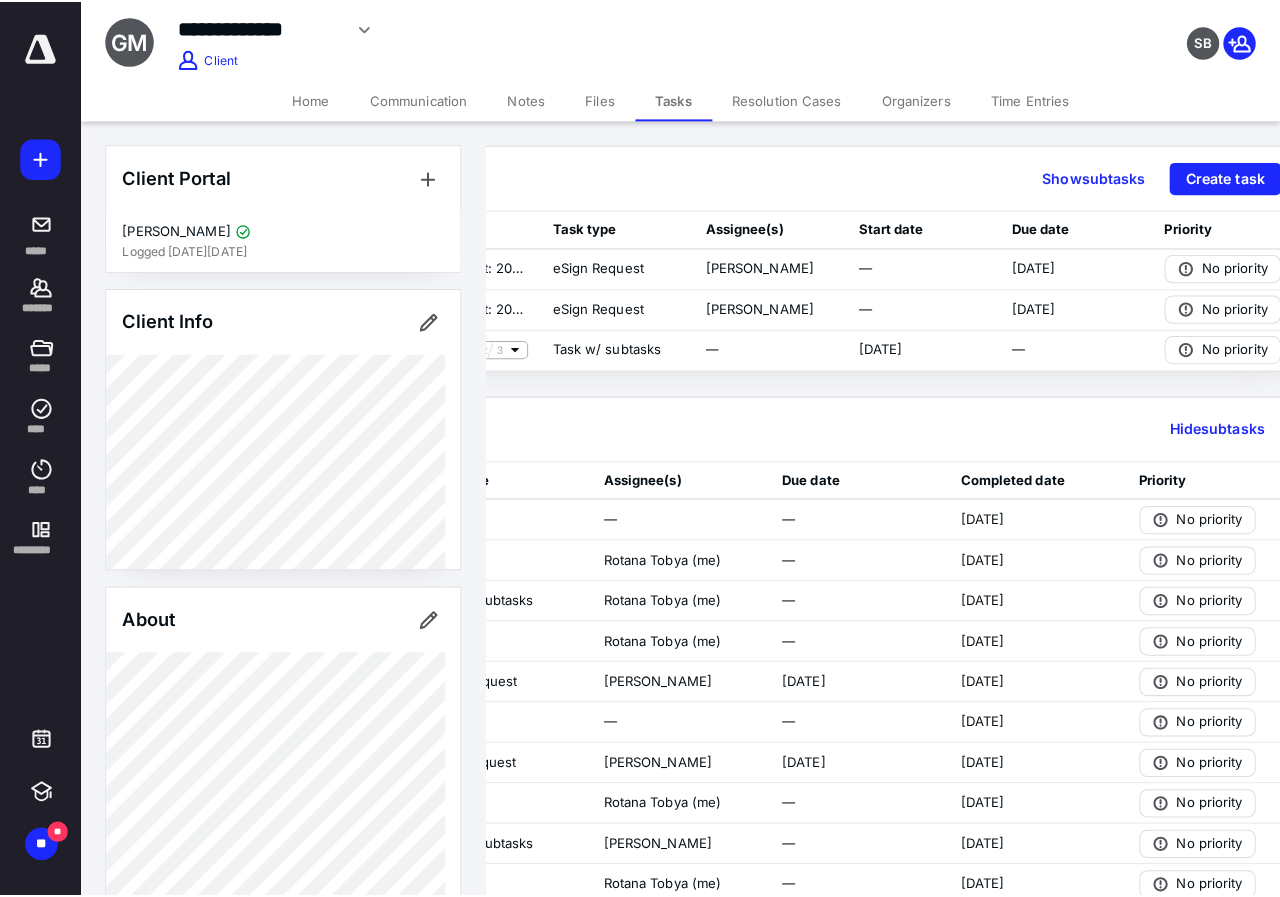 scroll, scrollTop: 0, scrollLeft: 261, axis: horizontal 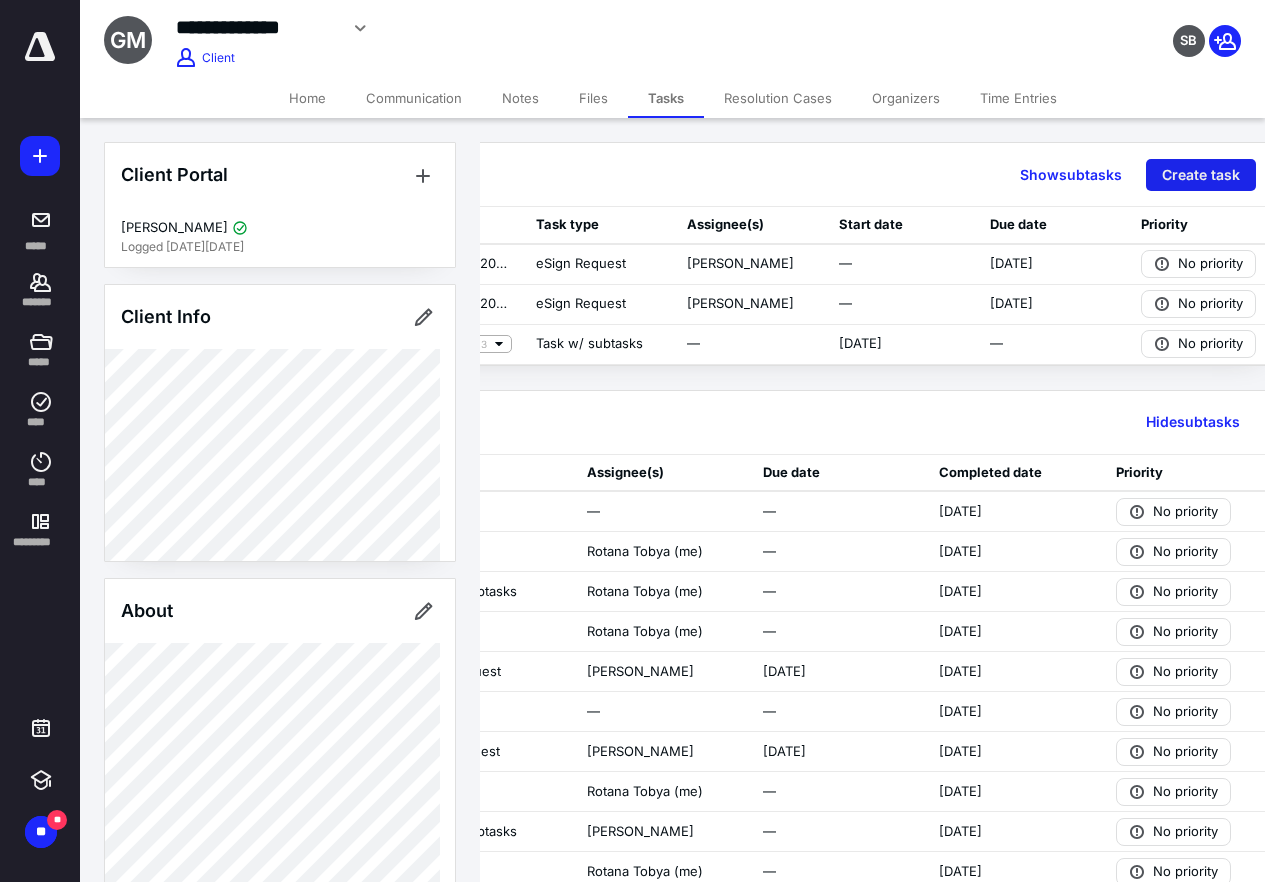 click on "Create task" at bounding box center [1201, 175] 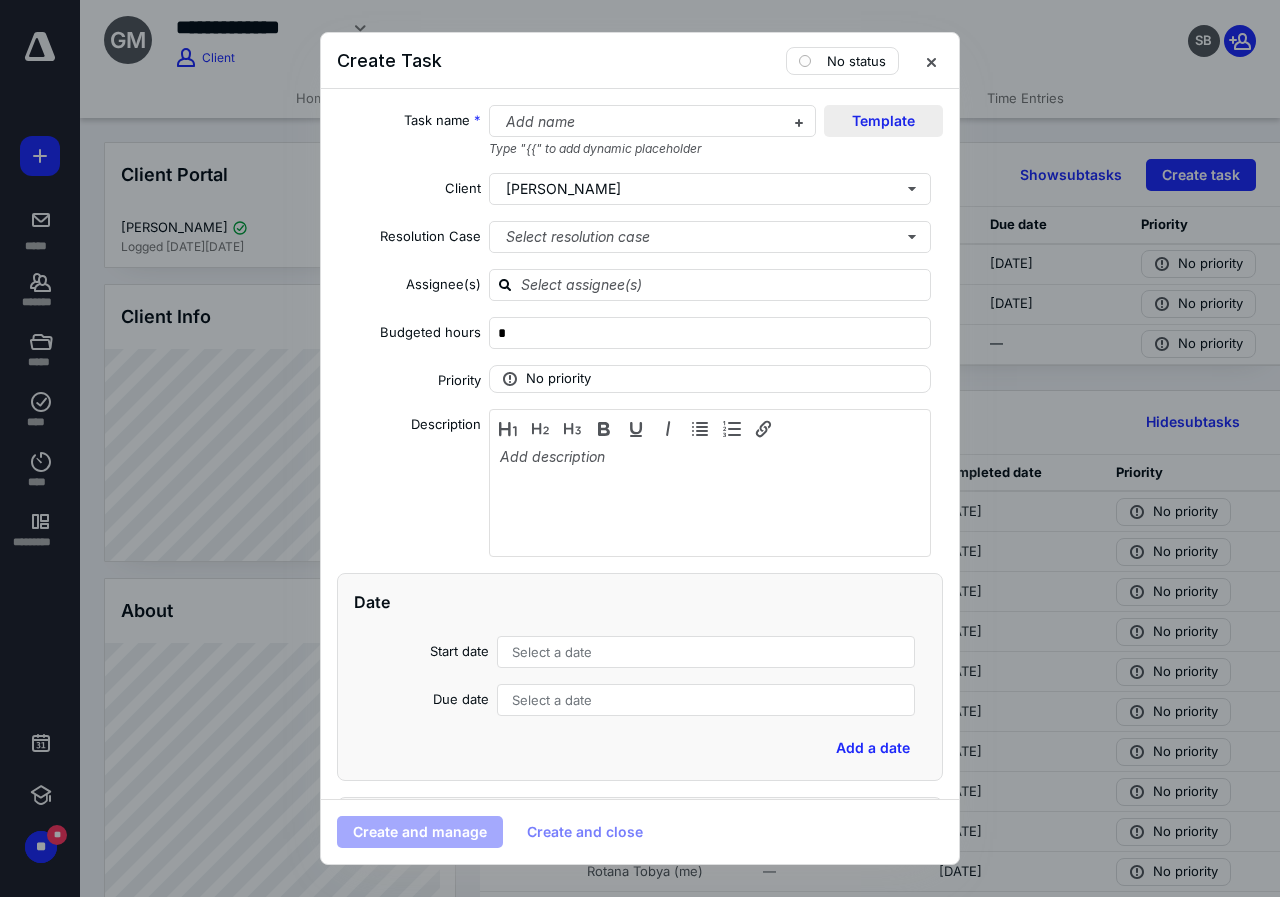 click on "Template" at bounding box center [883, 121] 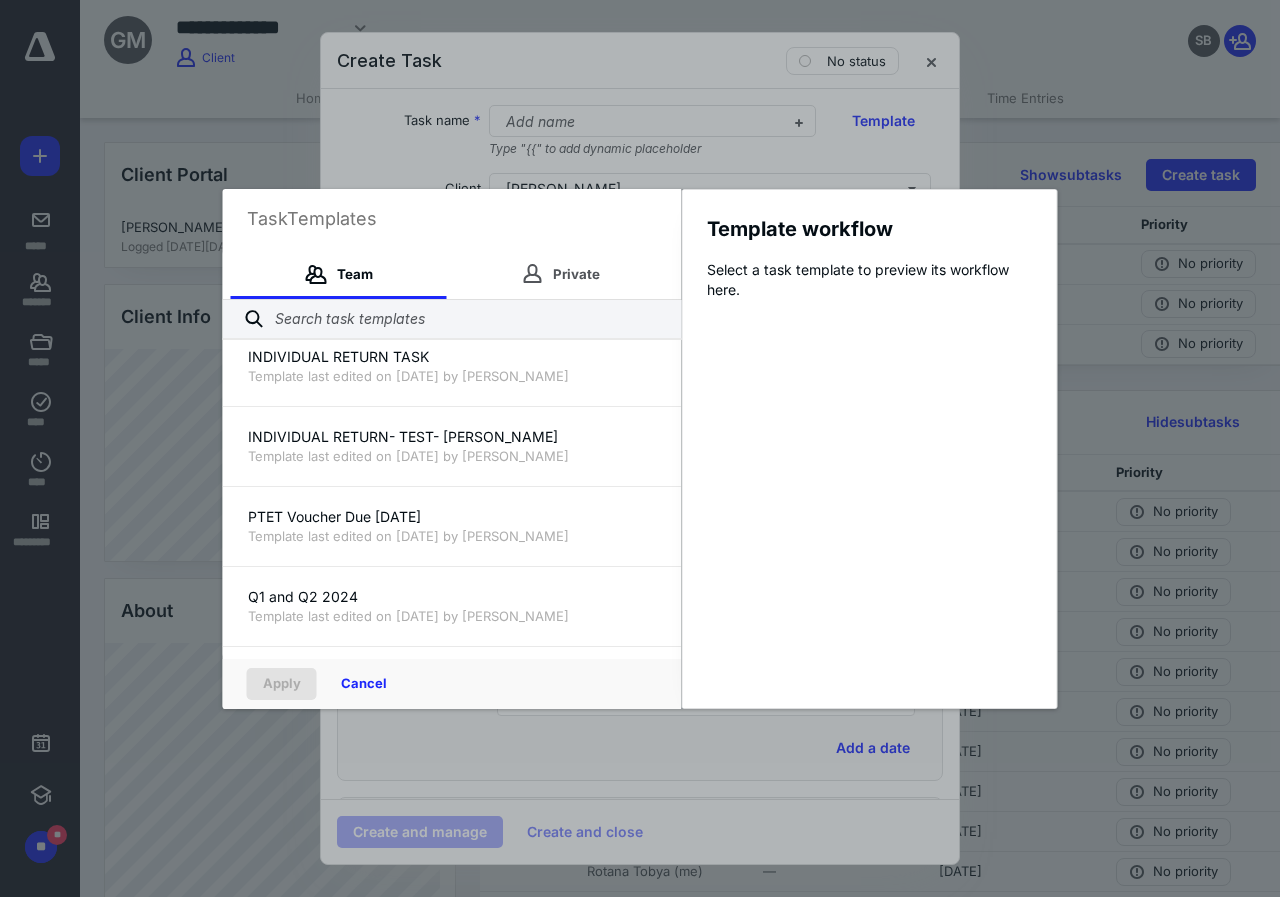 scroll, scrollTop: 493, scrollLeft: 0, axis: vertical 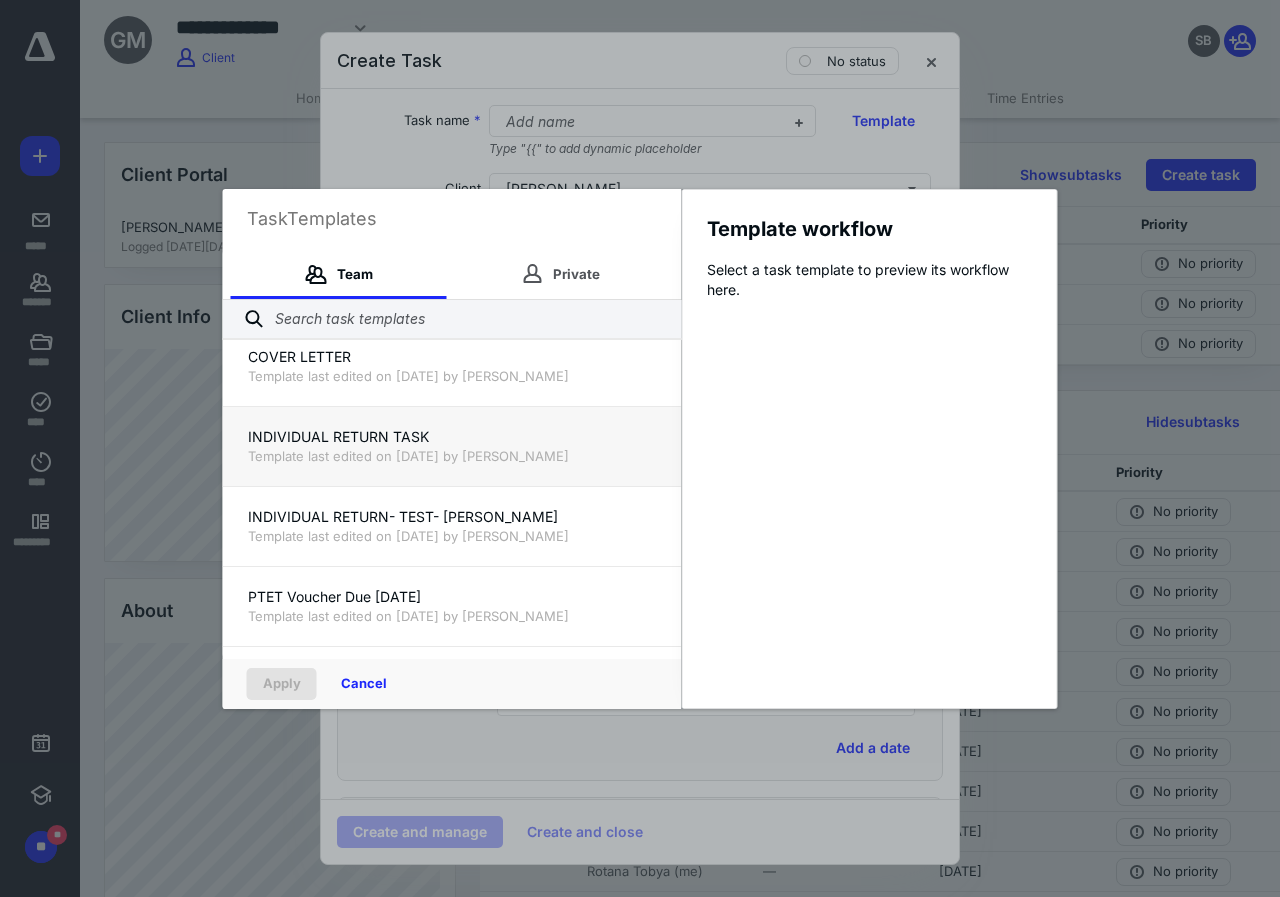 click on "Template last edited on 3/27/2025 by SLOANE BRILES" at bounding box center (452, 456) 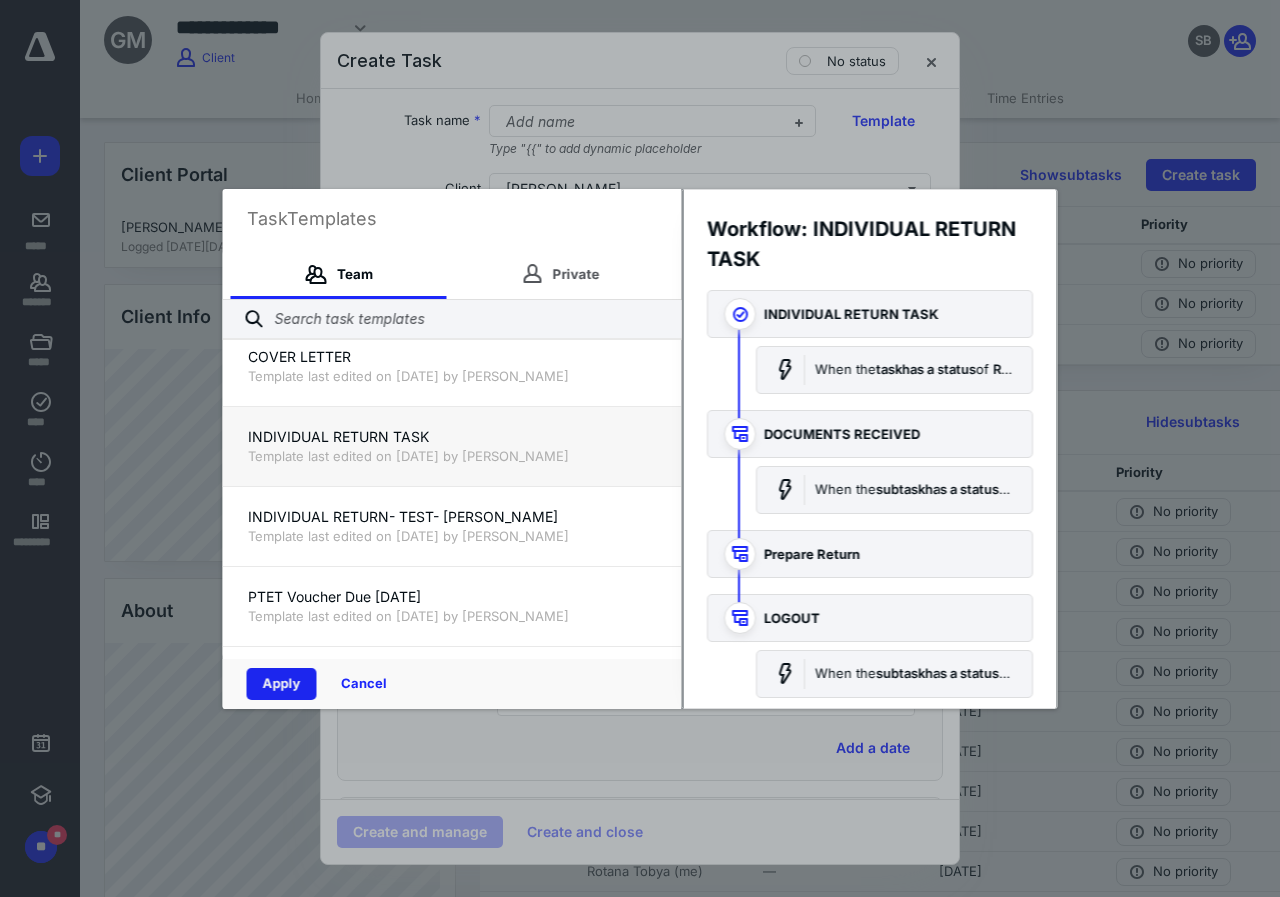 click on "Apply" at bounding box center (282, 684) 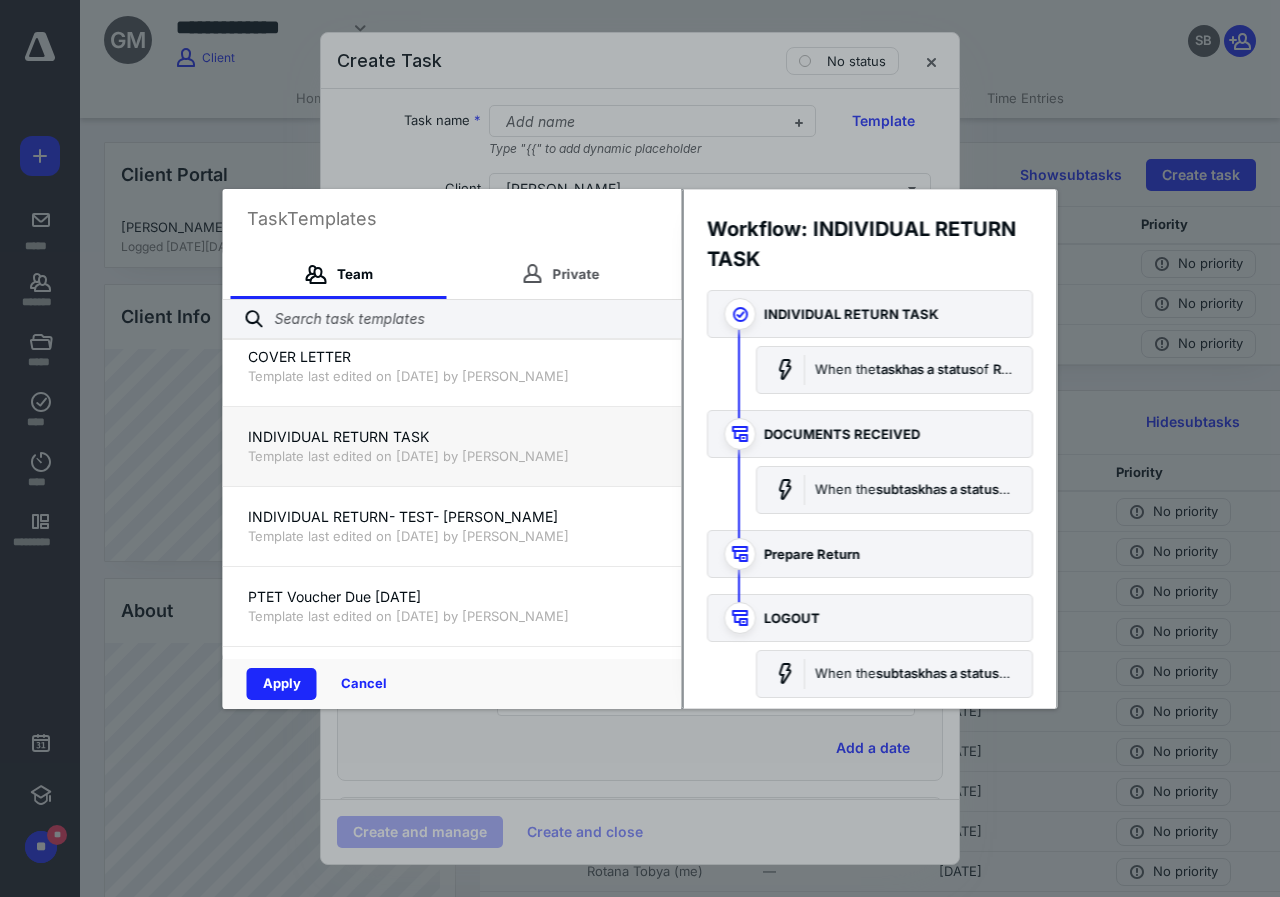 checkbox on "true" 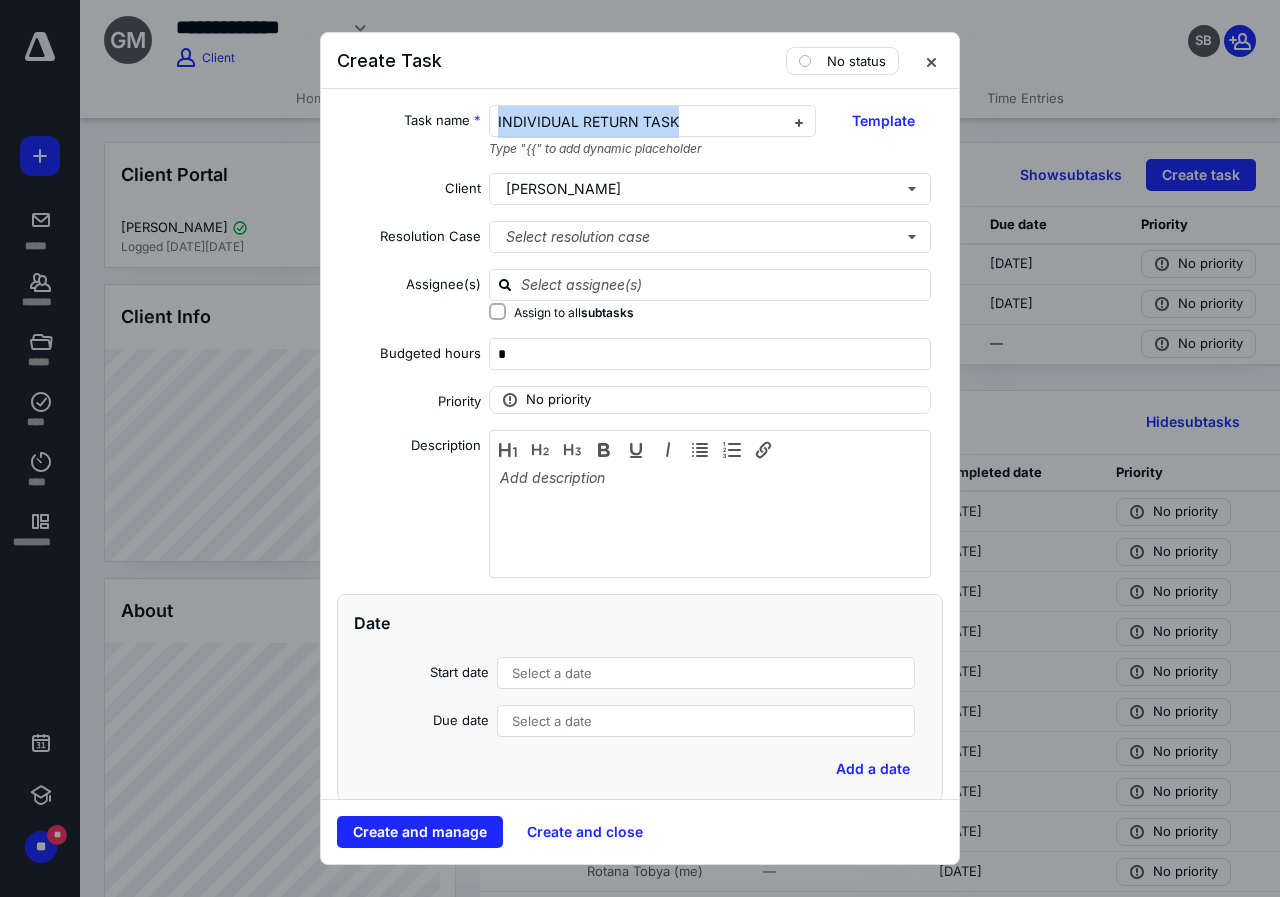 drag, startPoint x: 689, startPoint y: 120, endPoint x: 453, endPoint y: 147, distance: 237.53947 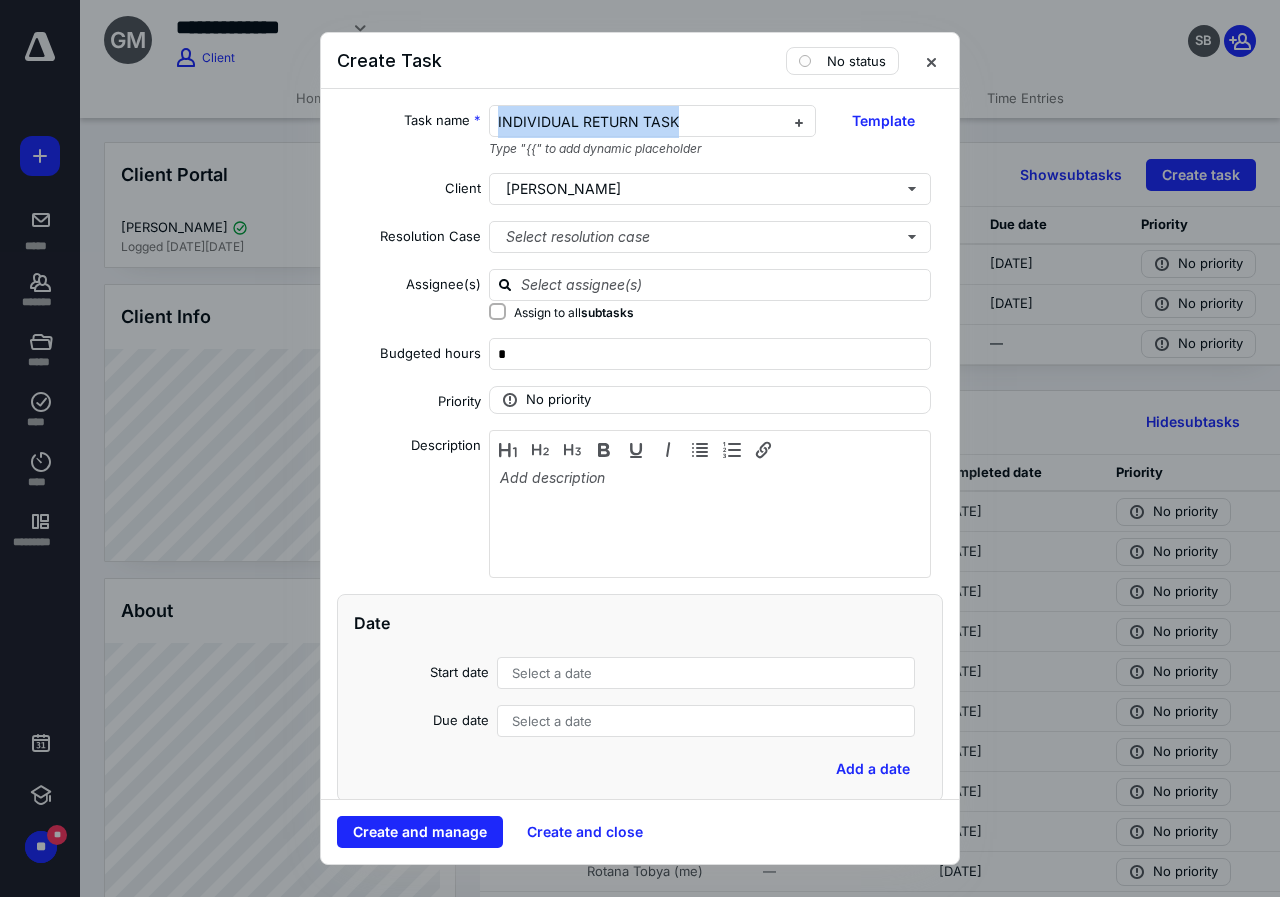 click on "Task name   * INDIVIDUAL RETURN TASK Type "{{" to add dynamic placeholder Template" at bounding box center (640, 131) 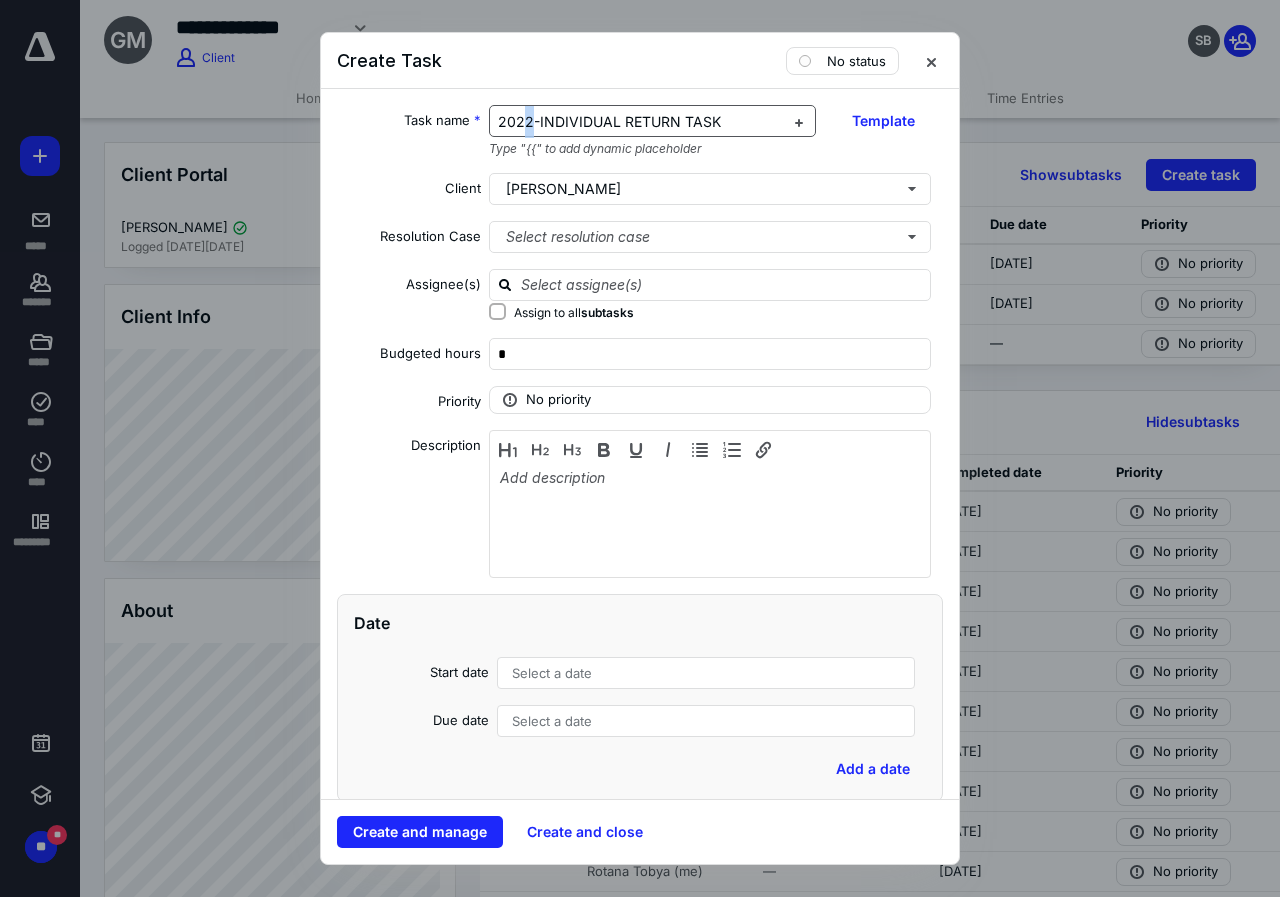 click on "2022-INDIVIDUAL RETURN TASK" at bounding box center (609, 121) 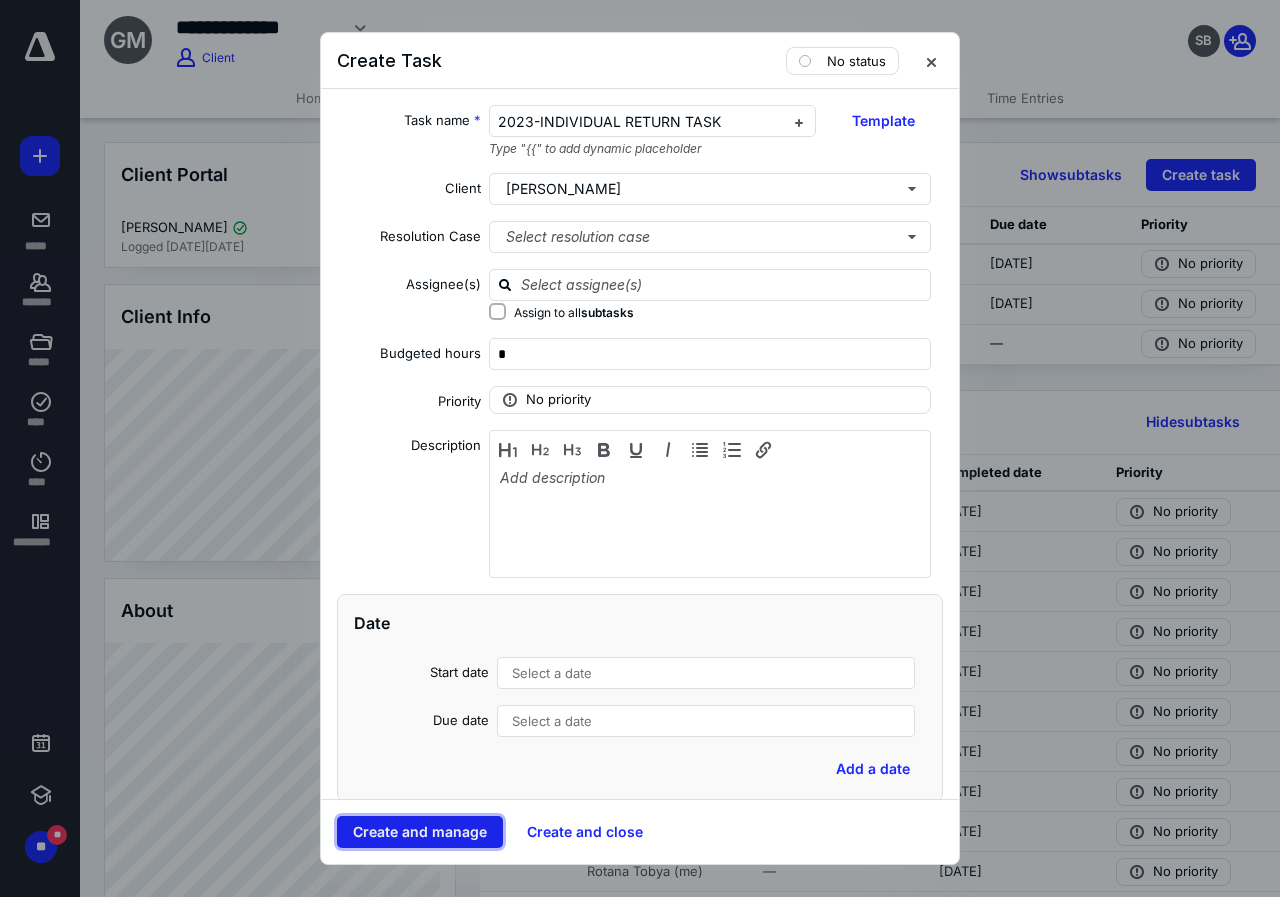 click on "Create and manage" at bounding box center (420, 832) 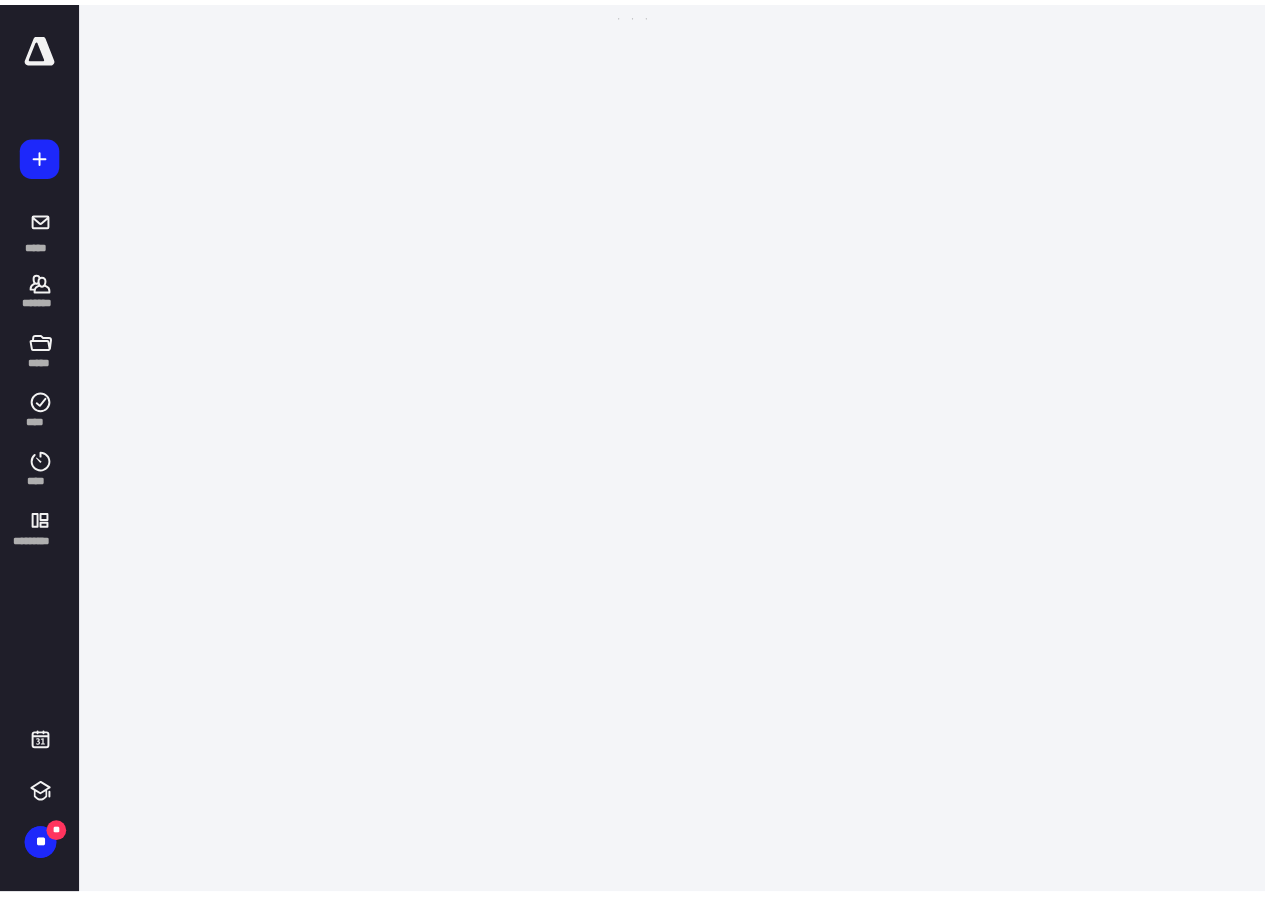 scroll, scrollTop: 0, scrollLeft: 0, axis: both 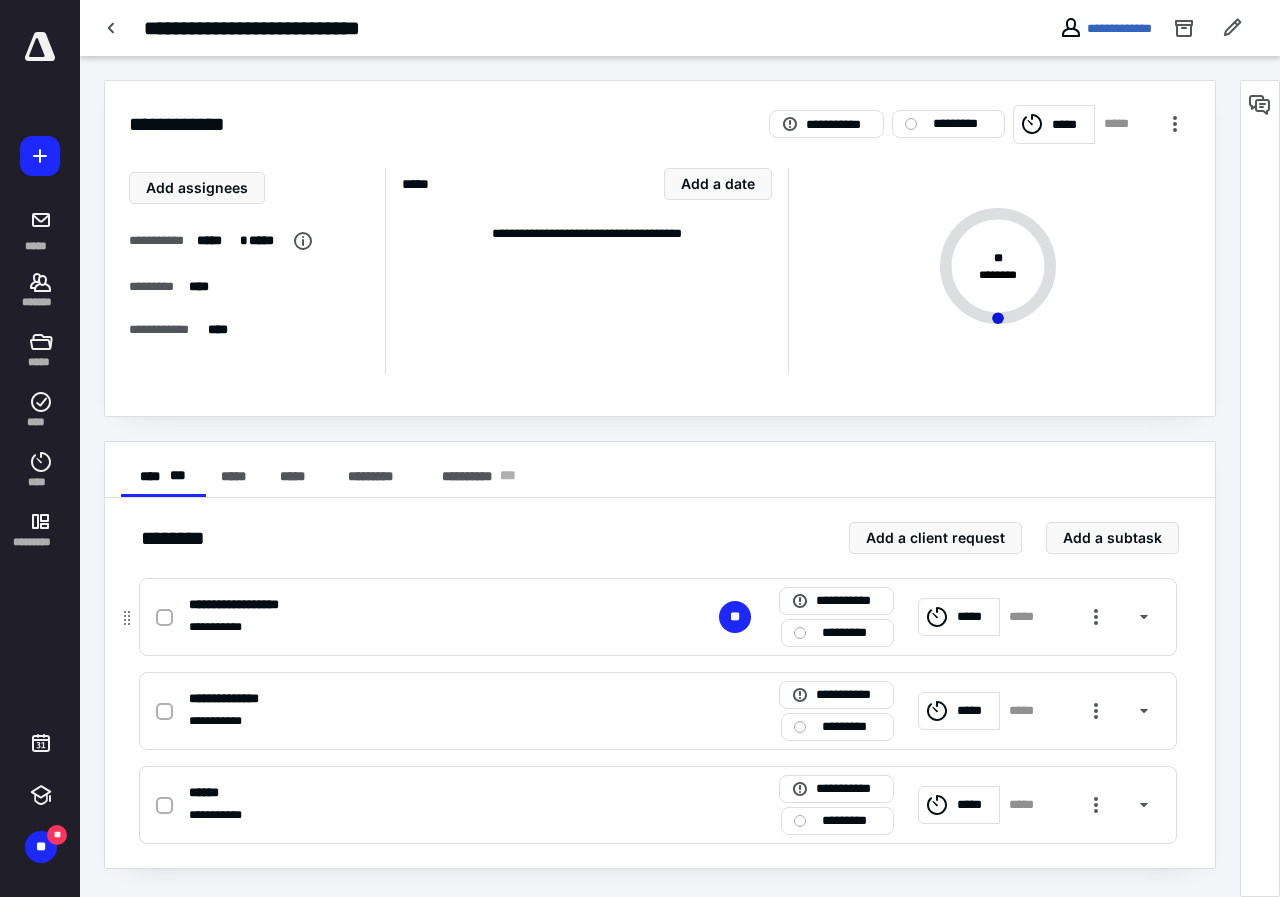 click at bounding box center [164, 618] 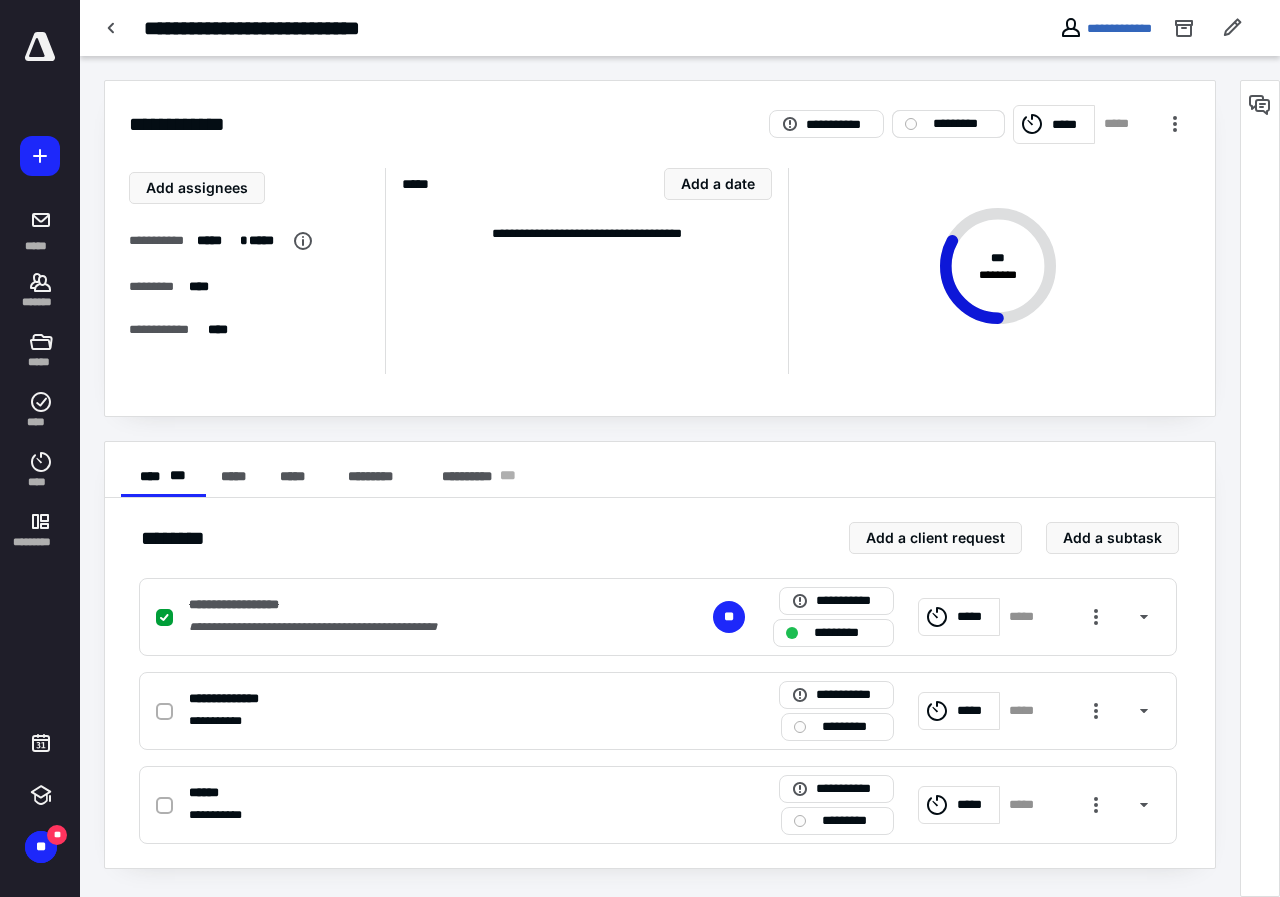 click on "*********" at bounding box center (962, 124) 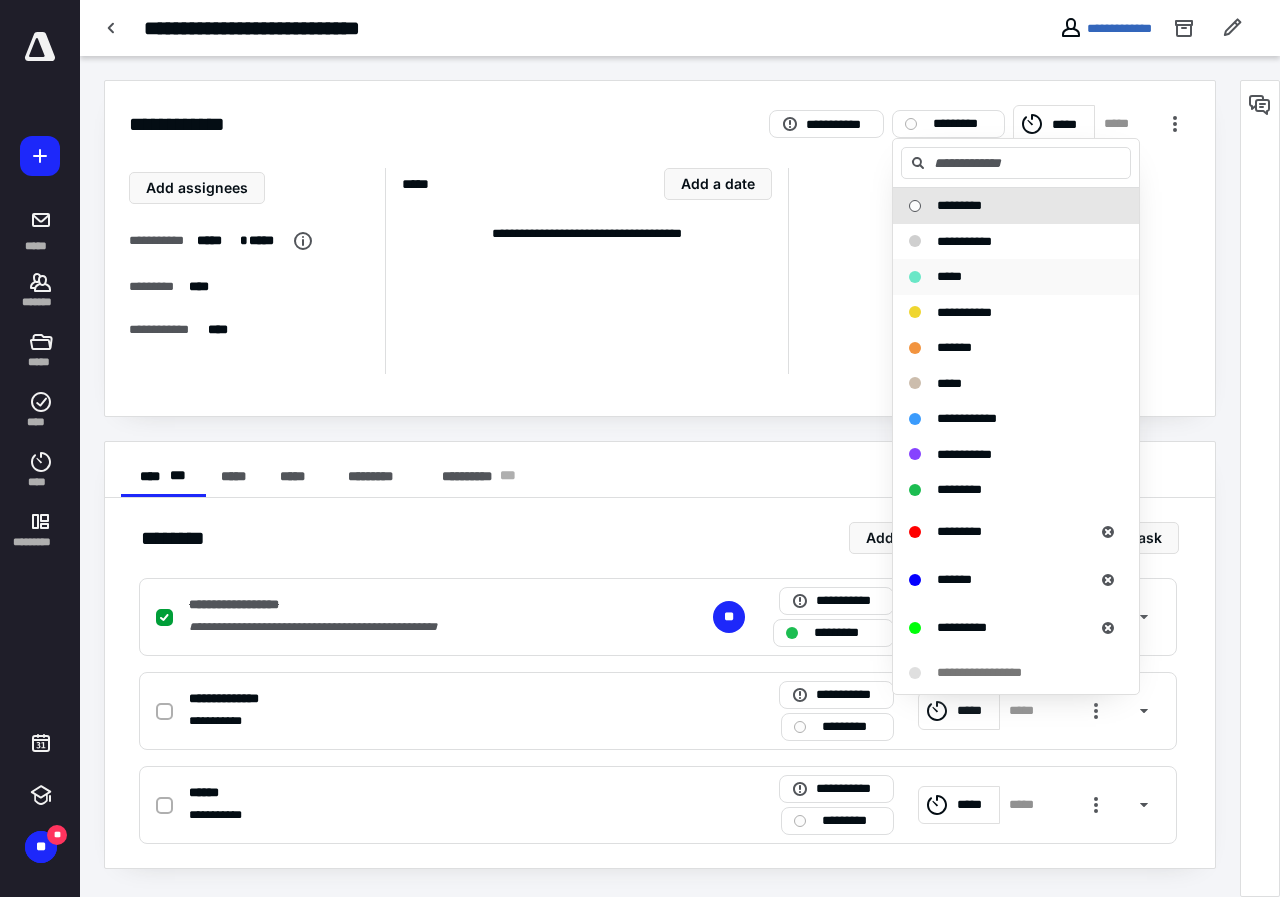 click on "*****" at bounding box center (1004, 277) 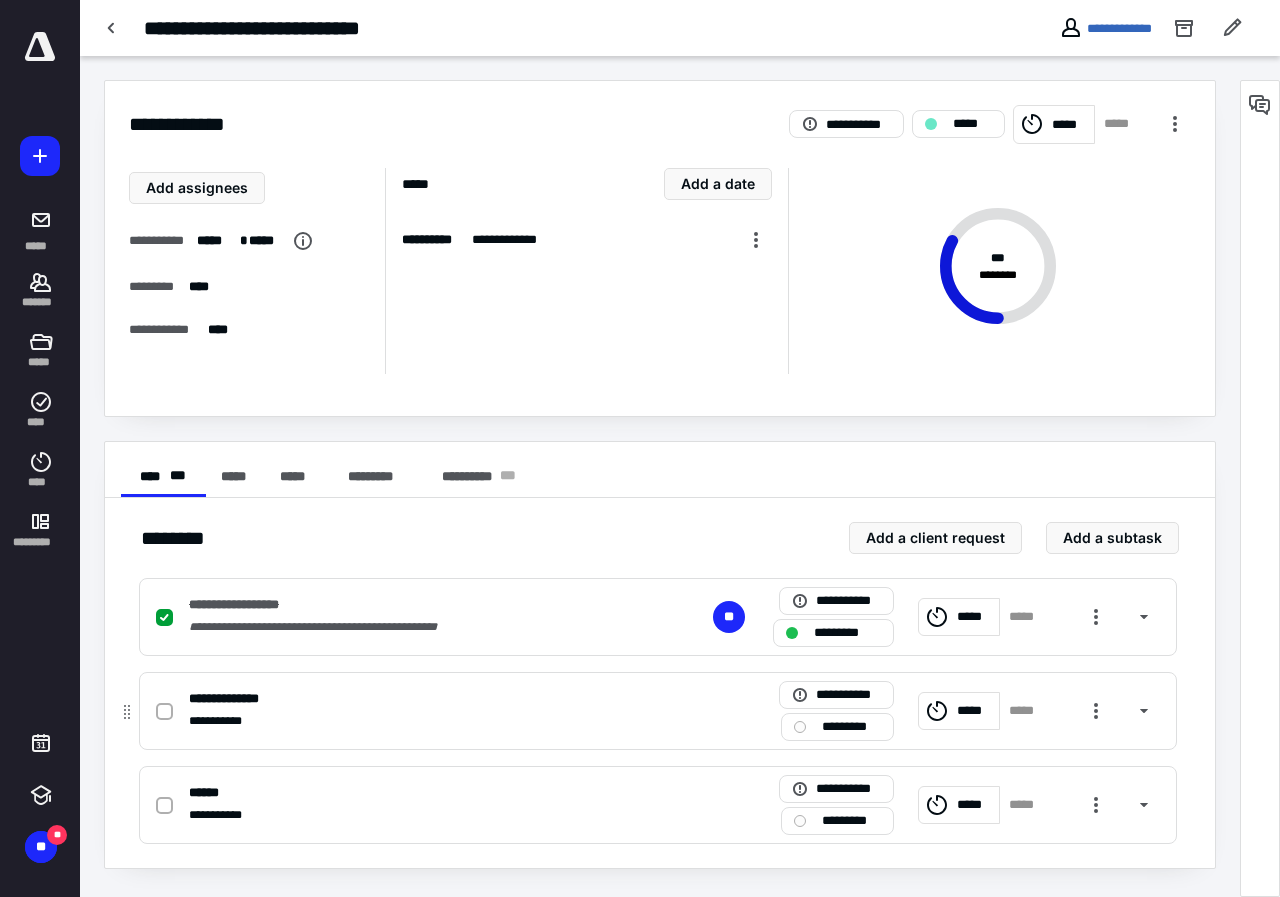 click 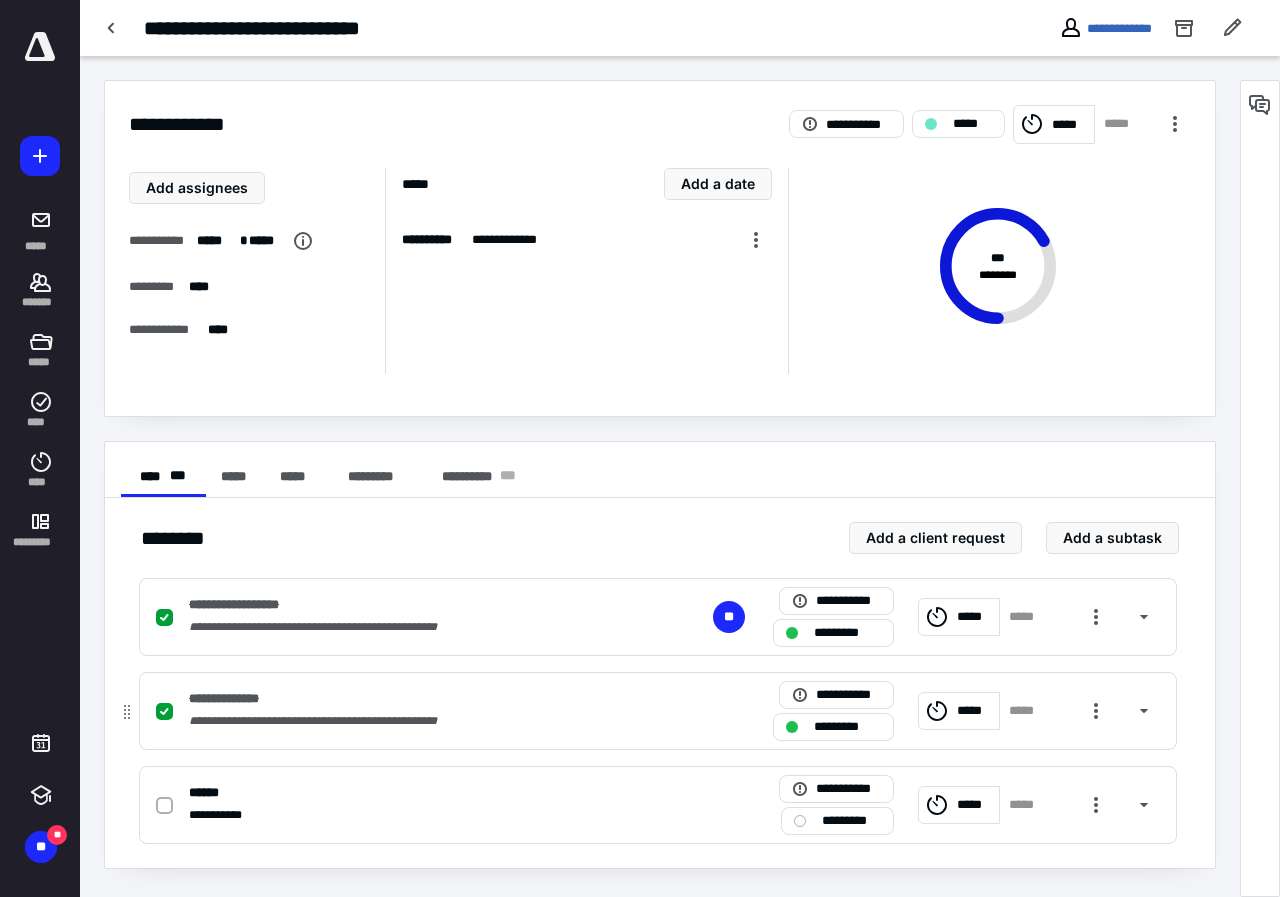click on "*****" at bounding box center [959, 711] 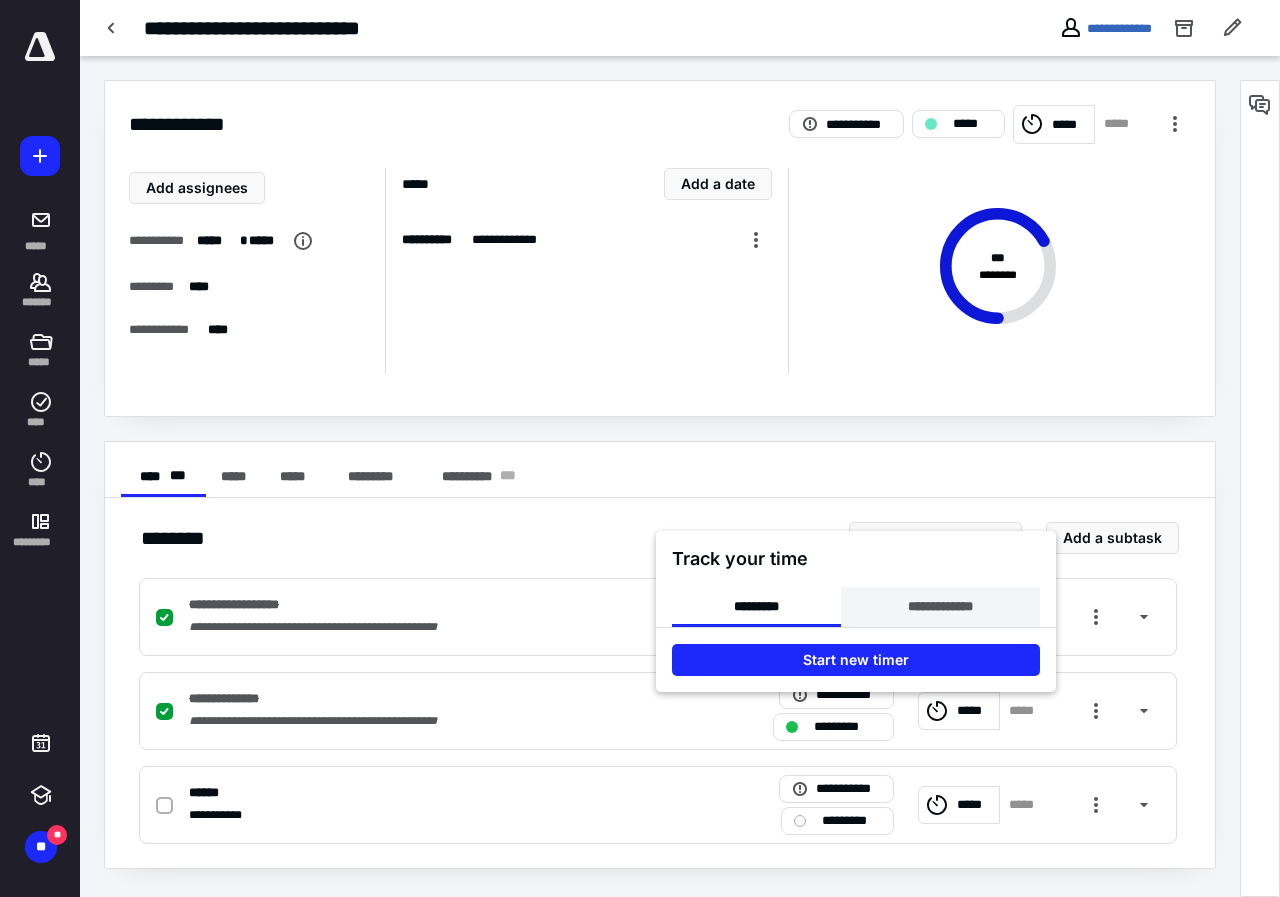 click on "**********" at bounding box center [940, 607] 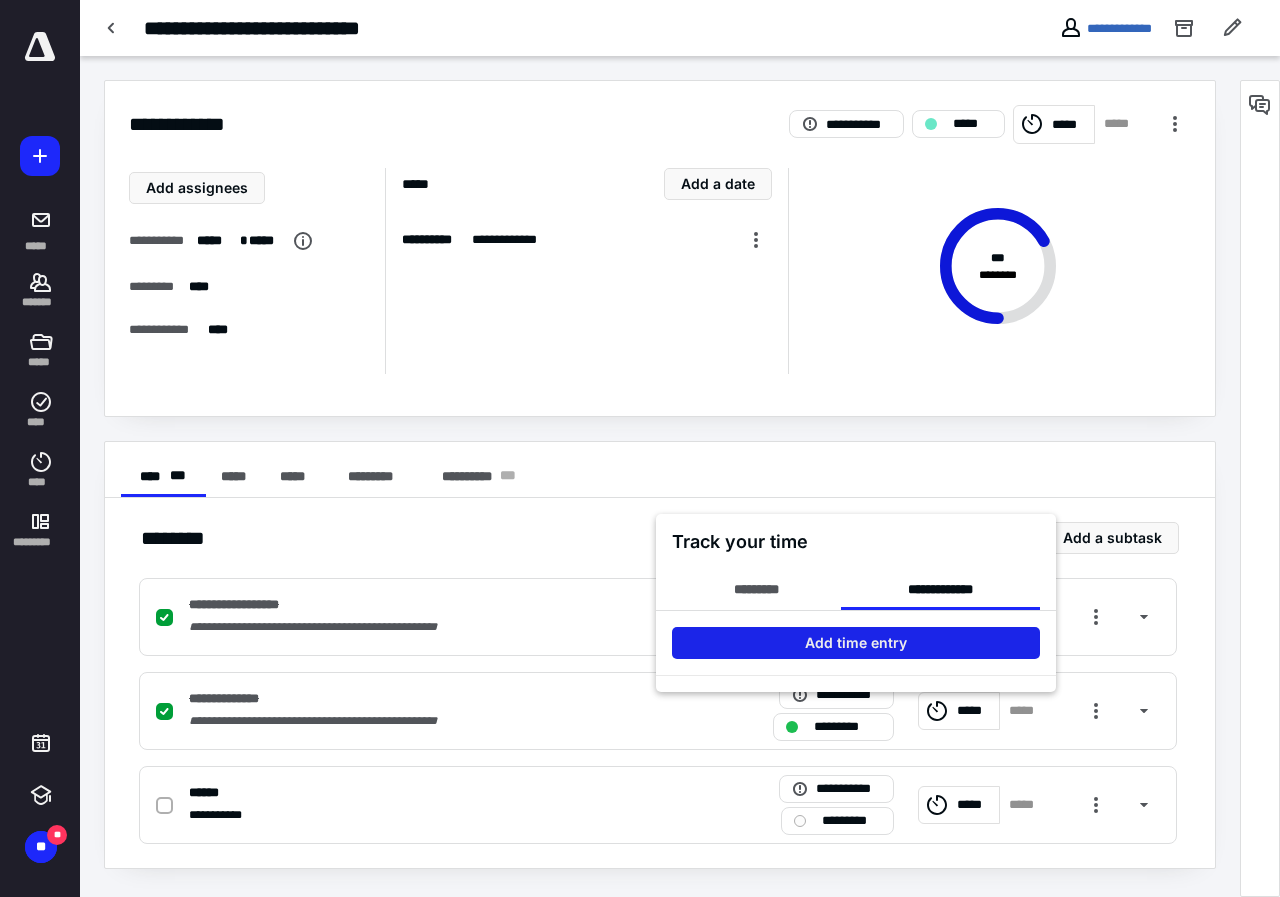 click on "Add time entry" at bounding box center [856, 643] 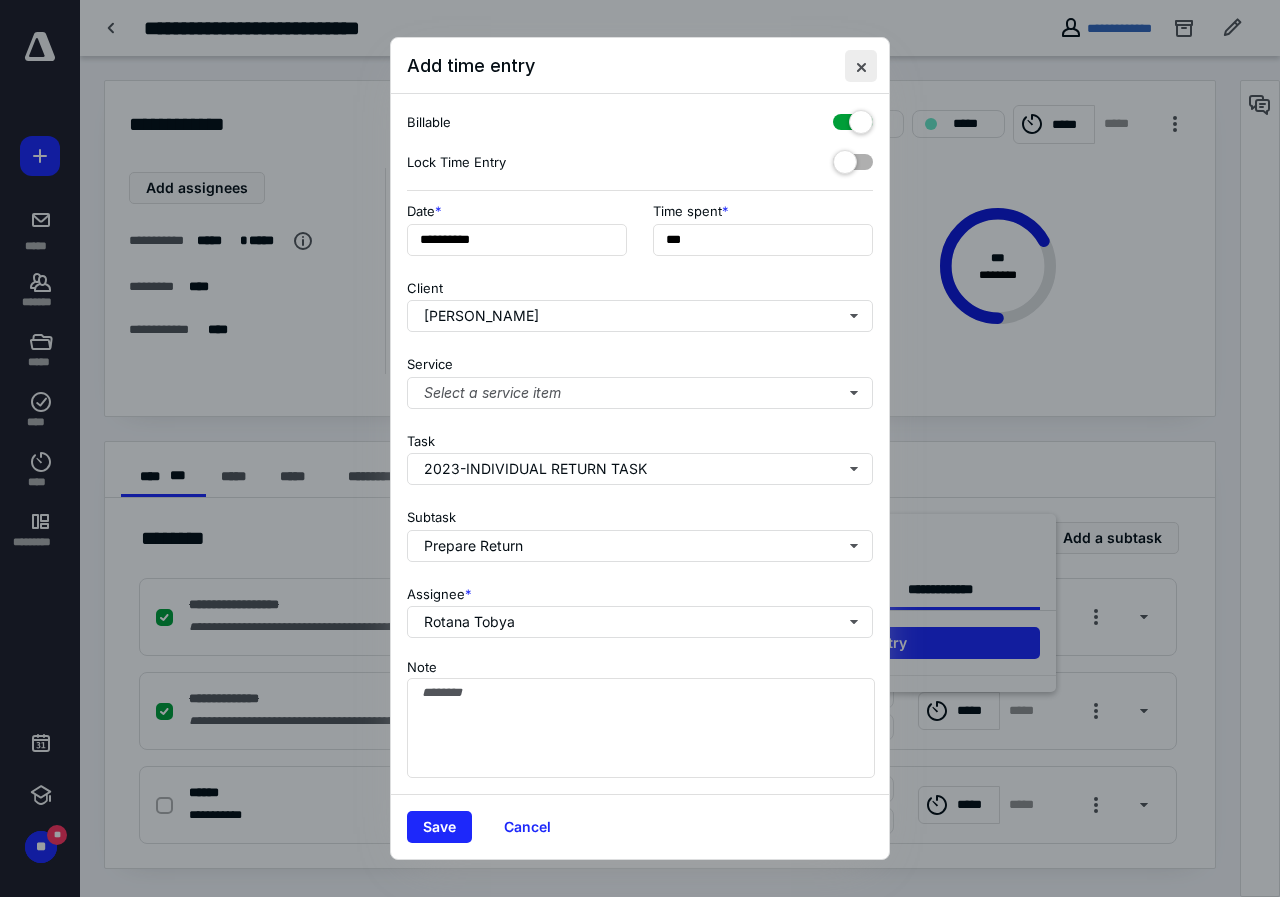 click at bounding box center [861, 66] 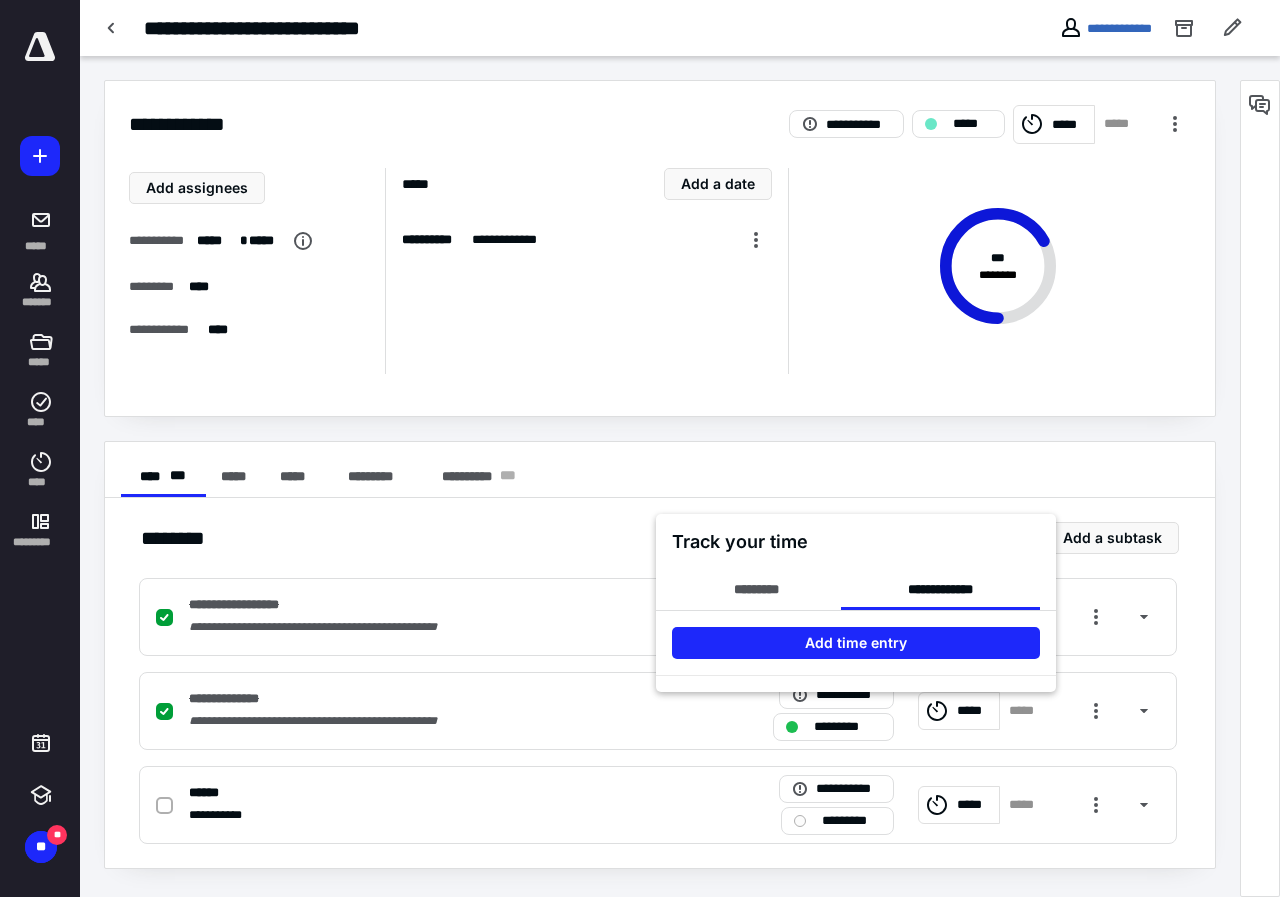 click at bounding box center [640, 448] 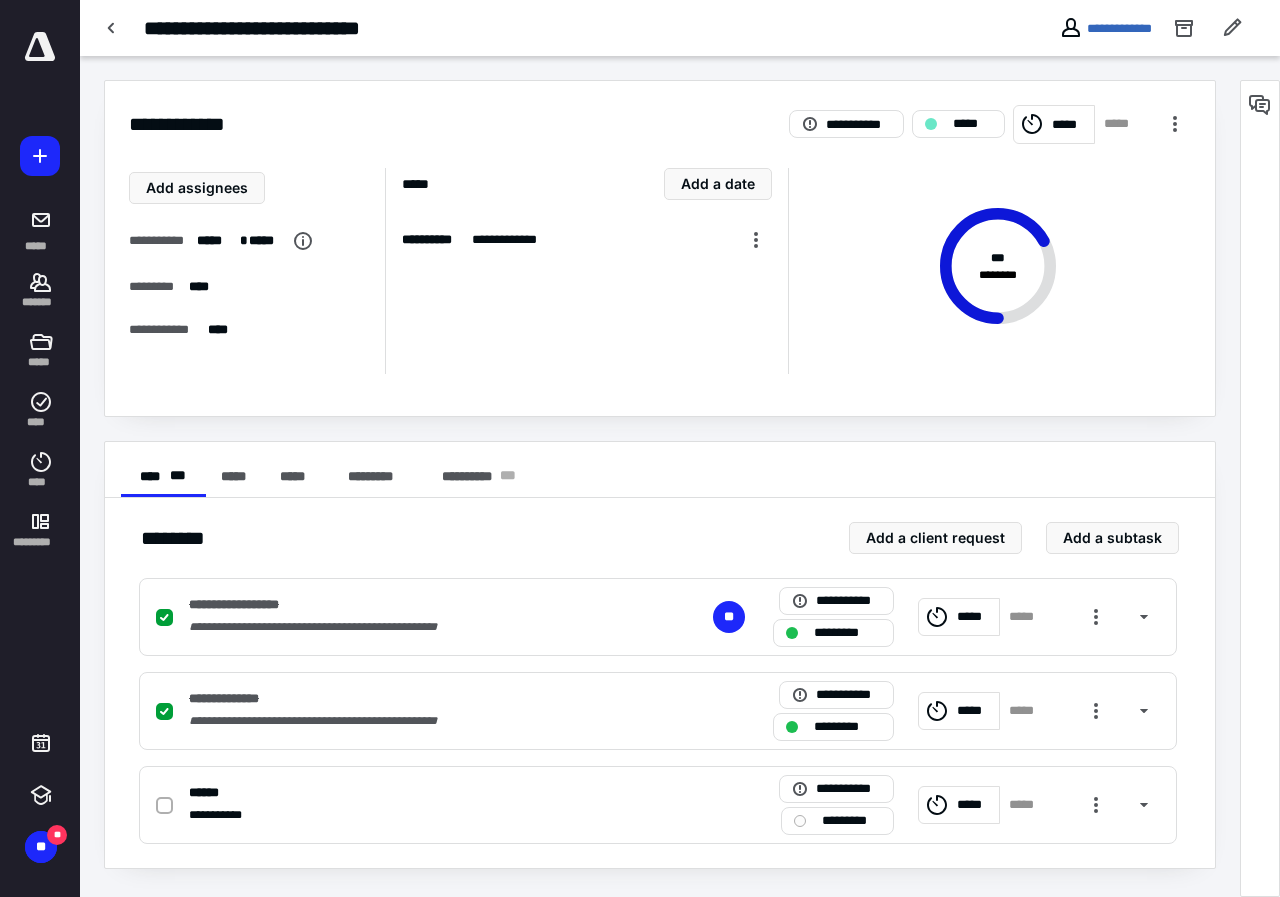 click on "**********" at bounding box center [395, 605] 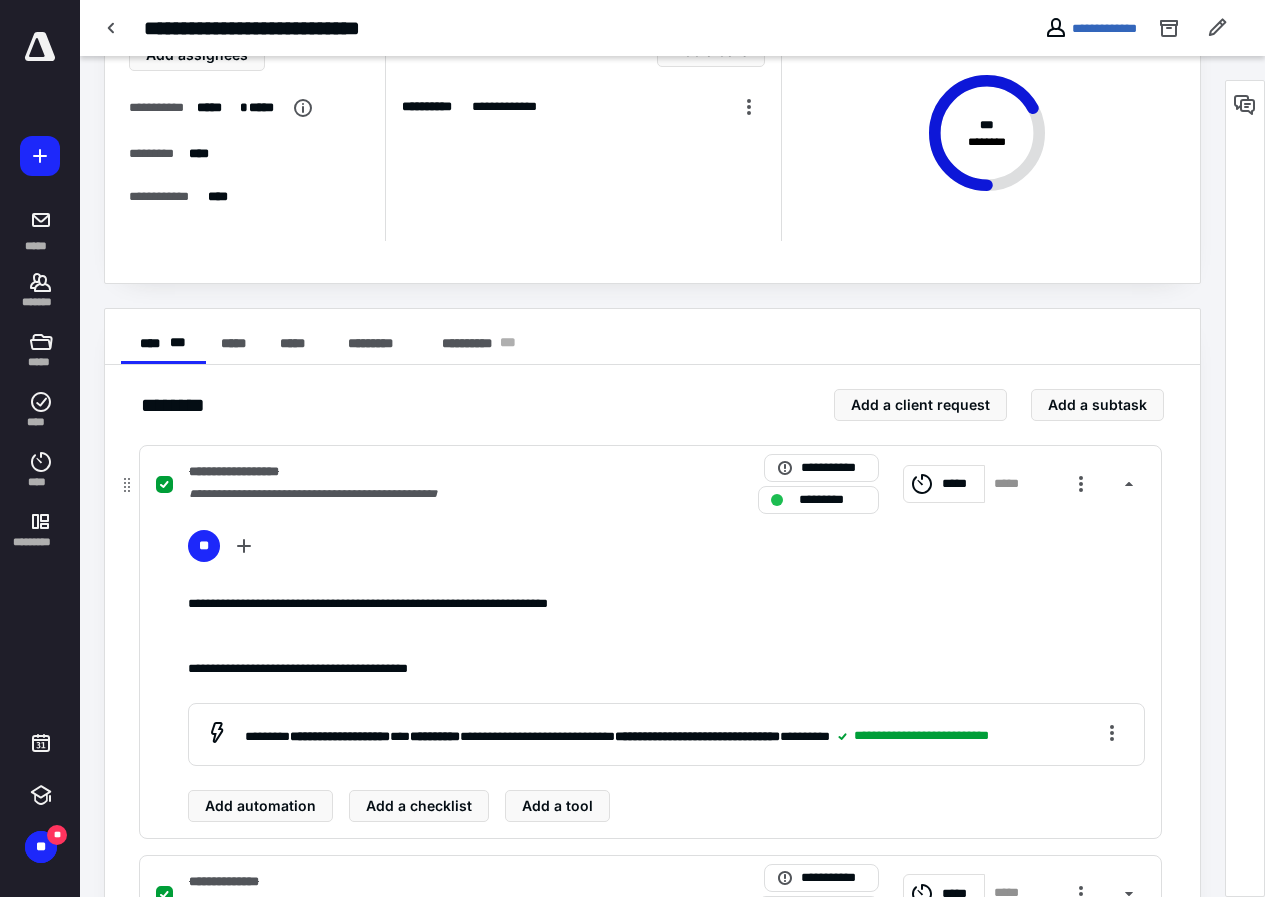 scroll, scrollTop: 330, scrollLeft: 0, axis: vertical 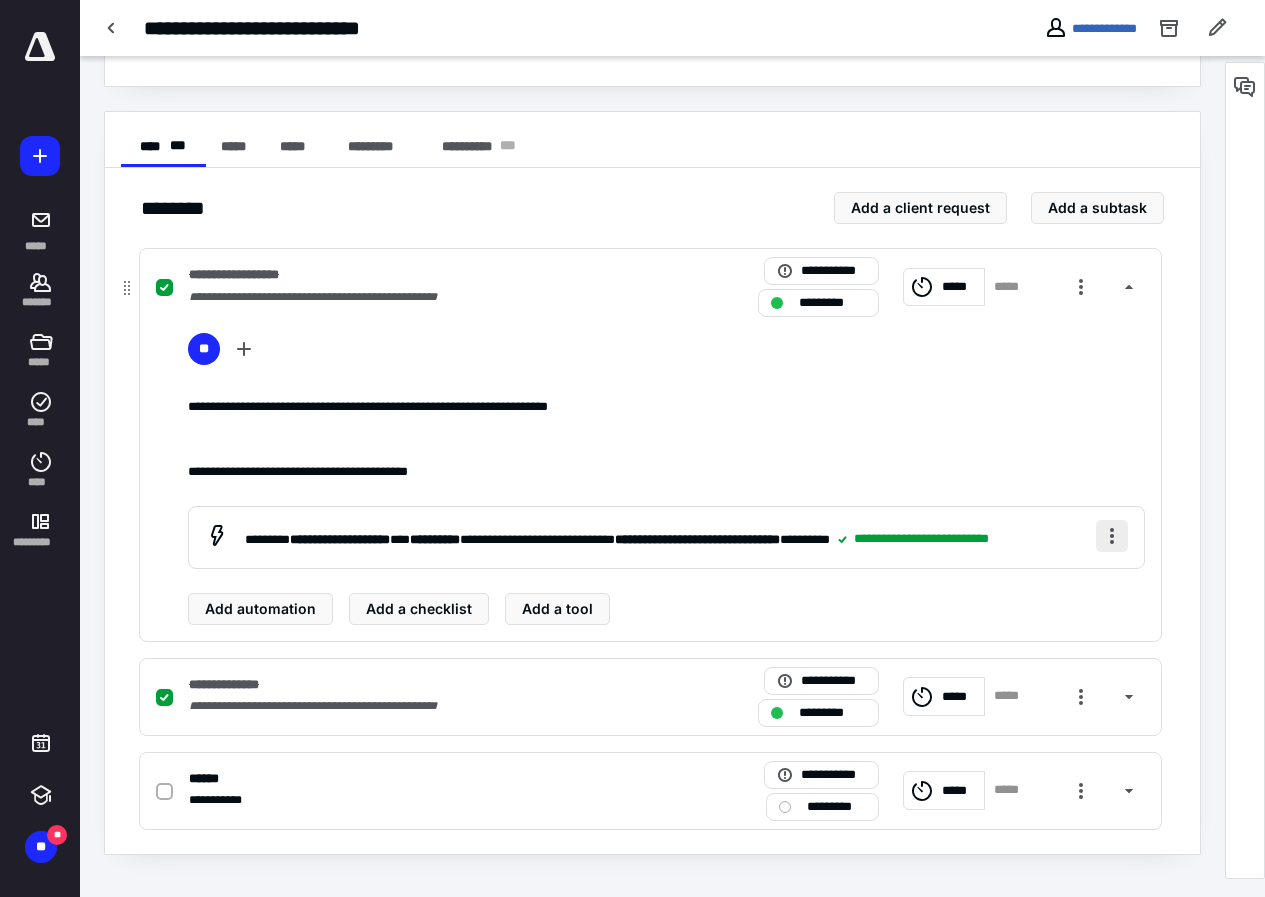 click at bounding box center (1112, 536) 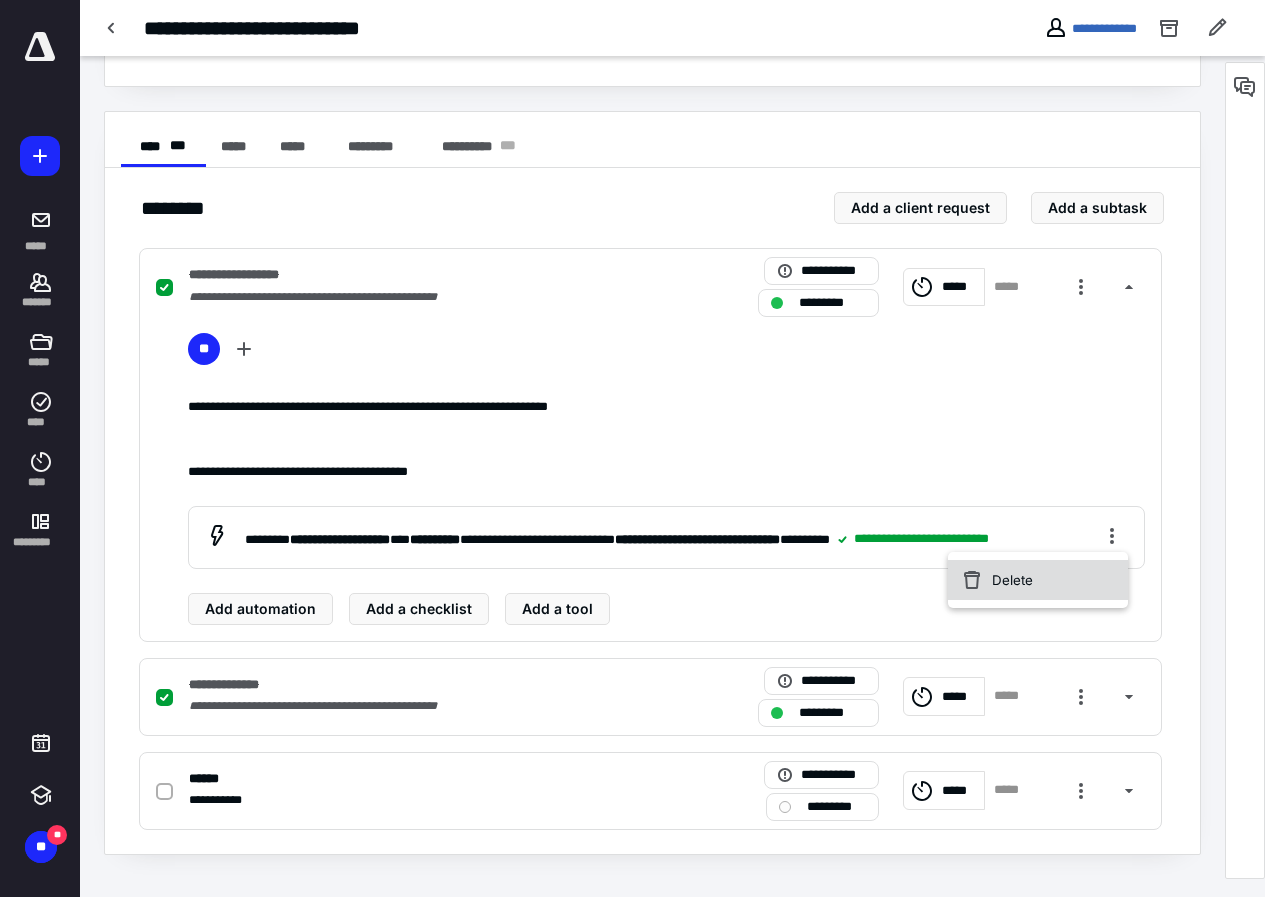 click on "Delete" at bounding box center (1038, 580) 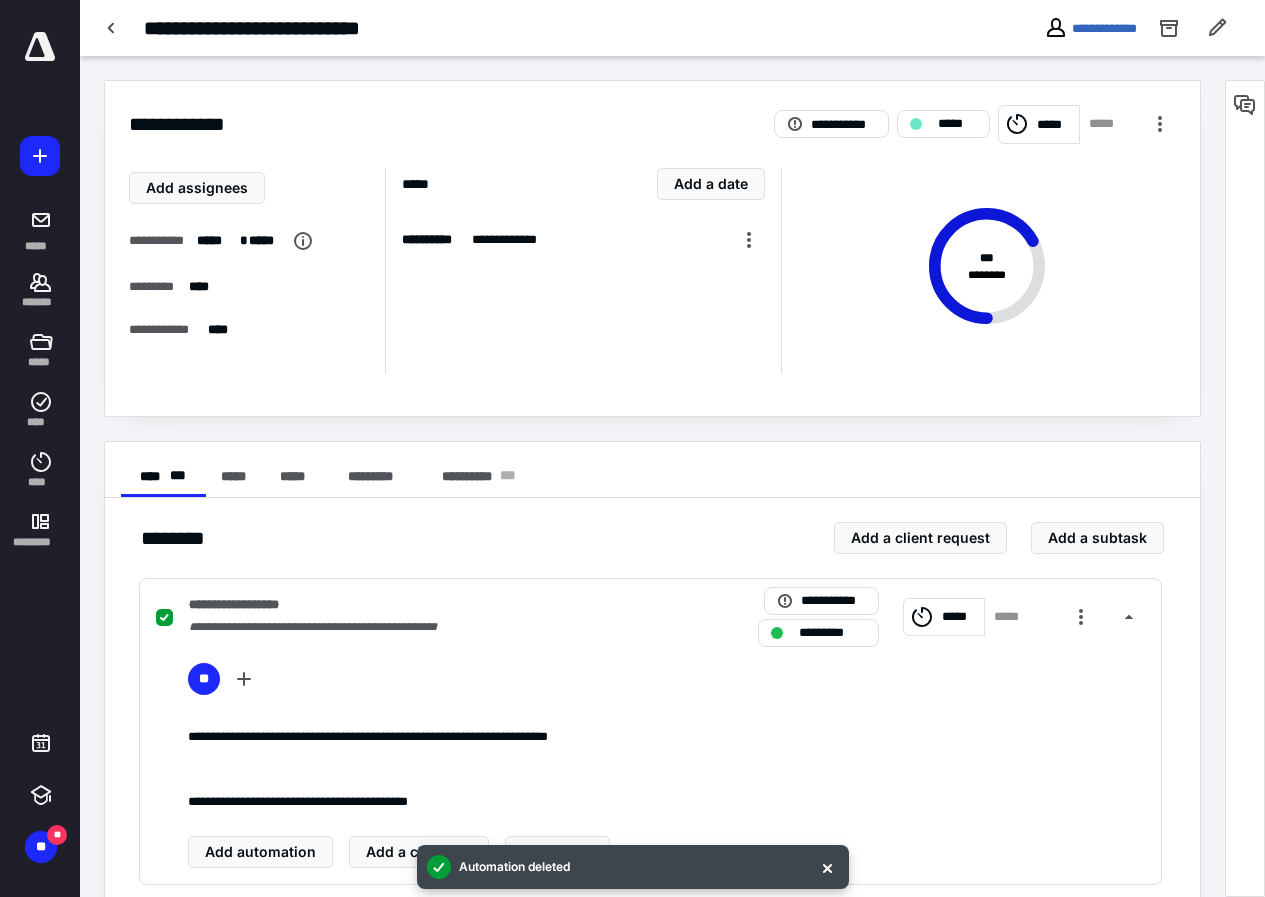 scroll, scrollTop: 225, scrollLeft: 0, axis: vertical 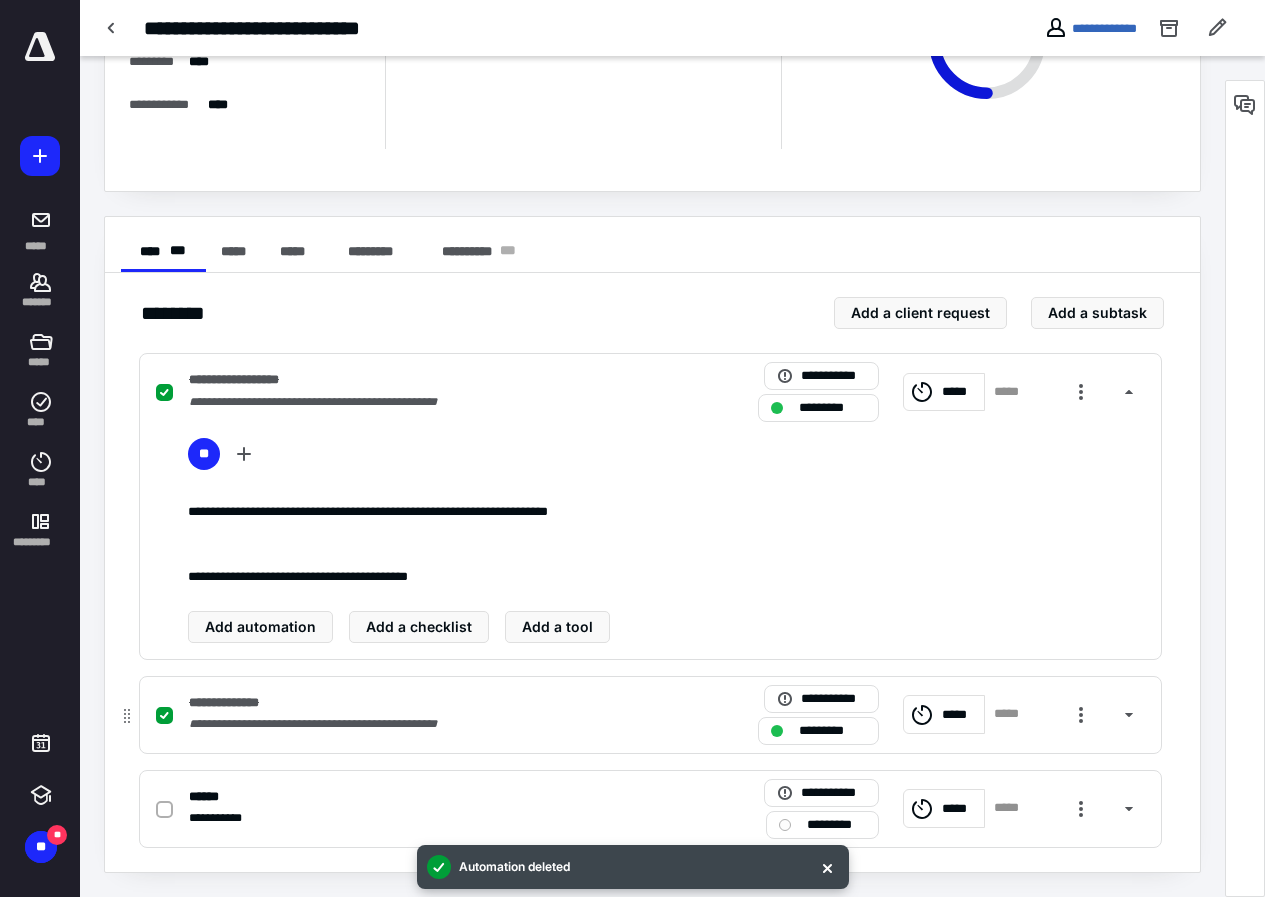 click on "*****" at bounding box center [960, 715] 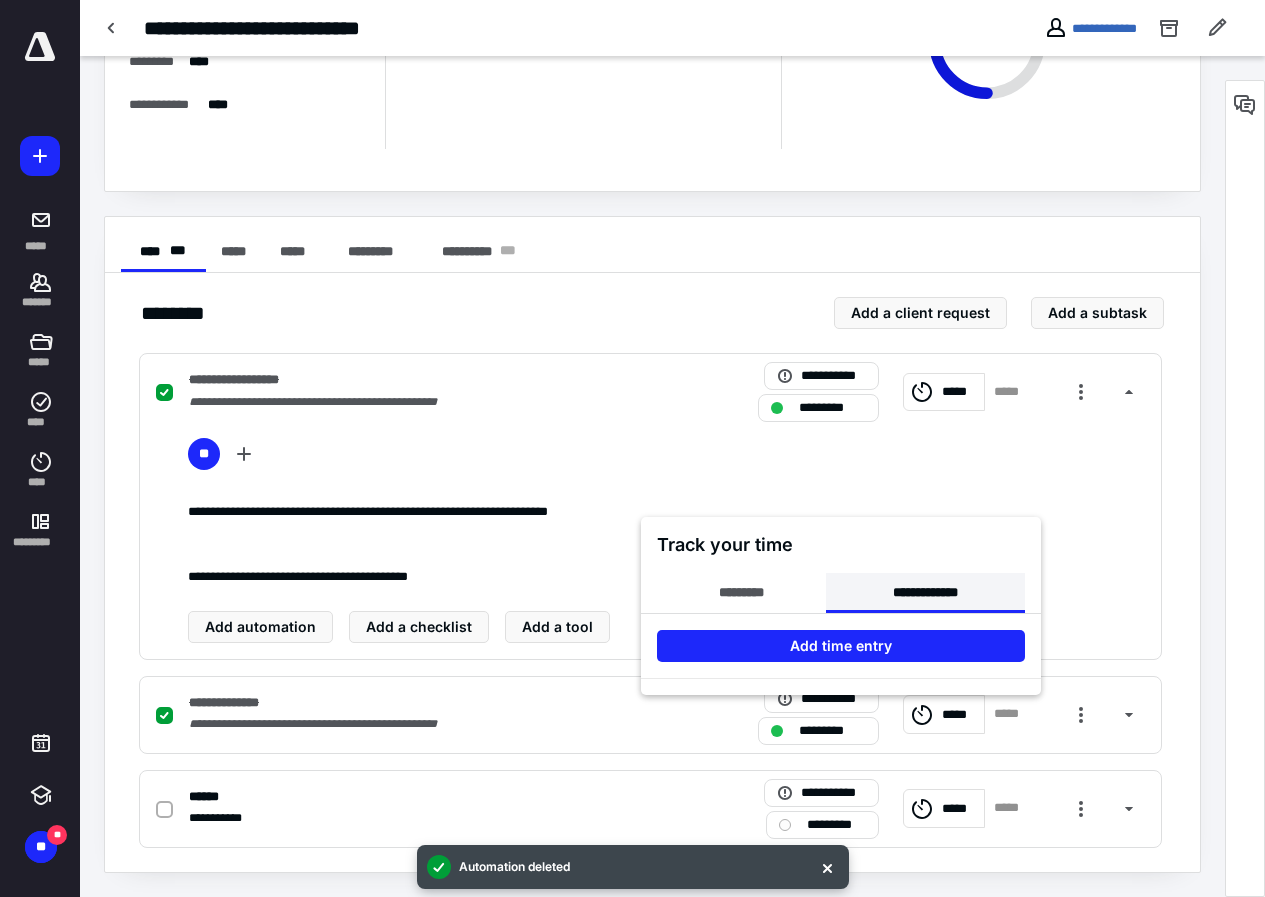 click on "**********" at bounding box center (925, 593) 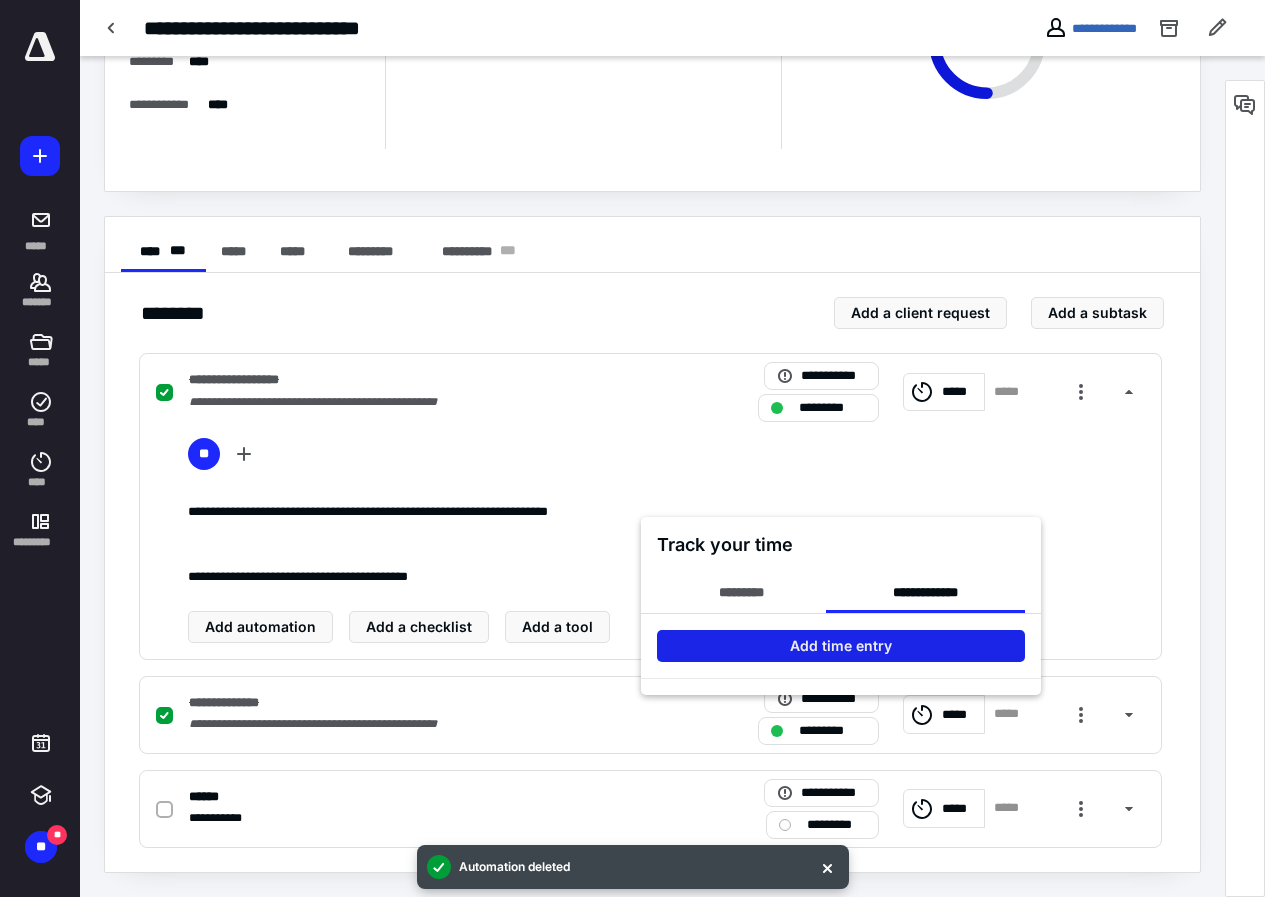 click on "Add time entry" at bounding box center [841, 646] 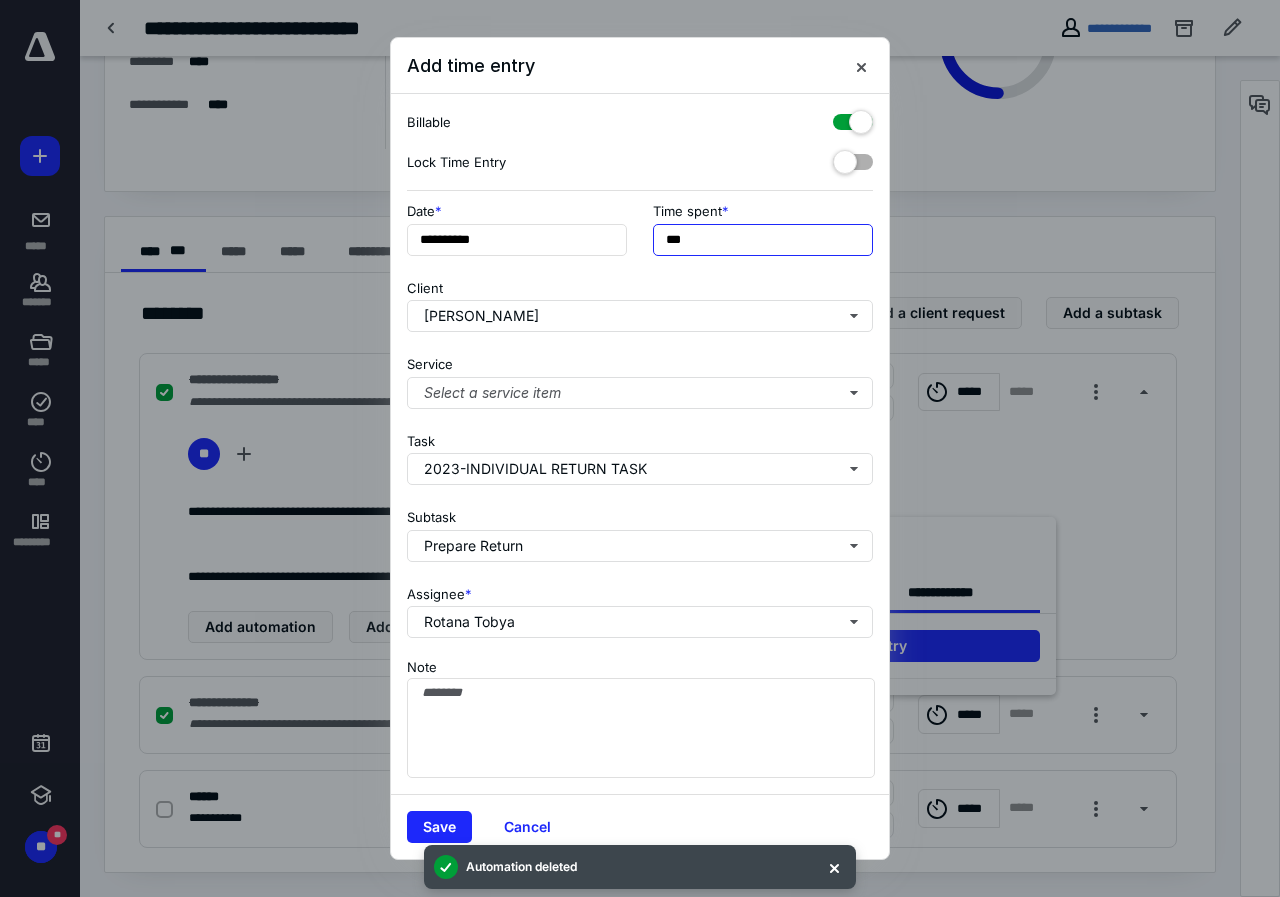 click on "***" at bounding box center [763, 240] 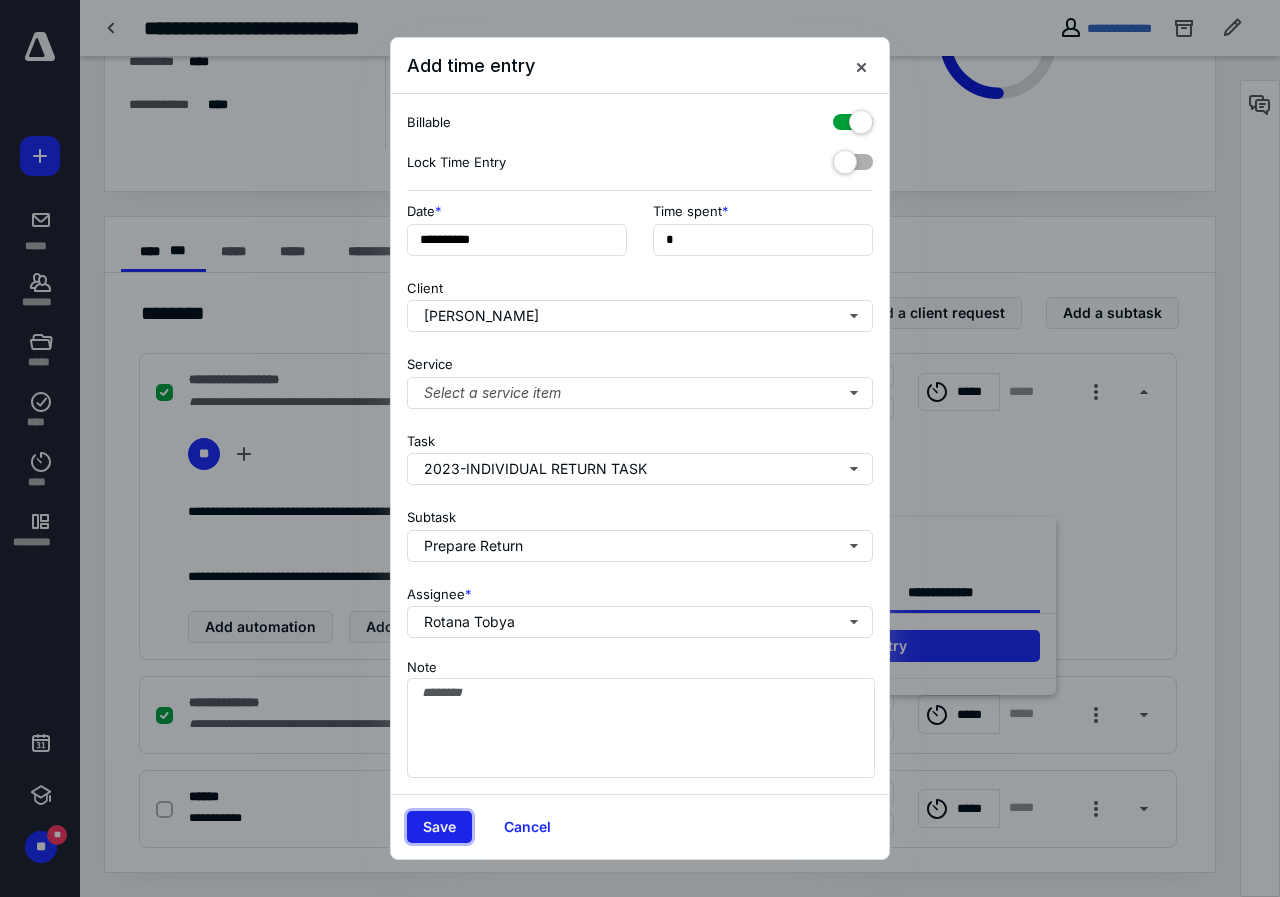 type on "**" 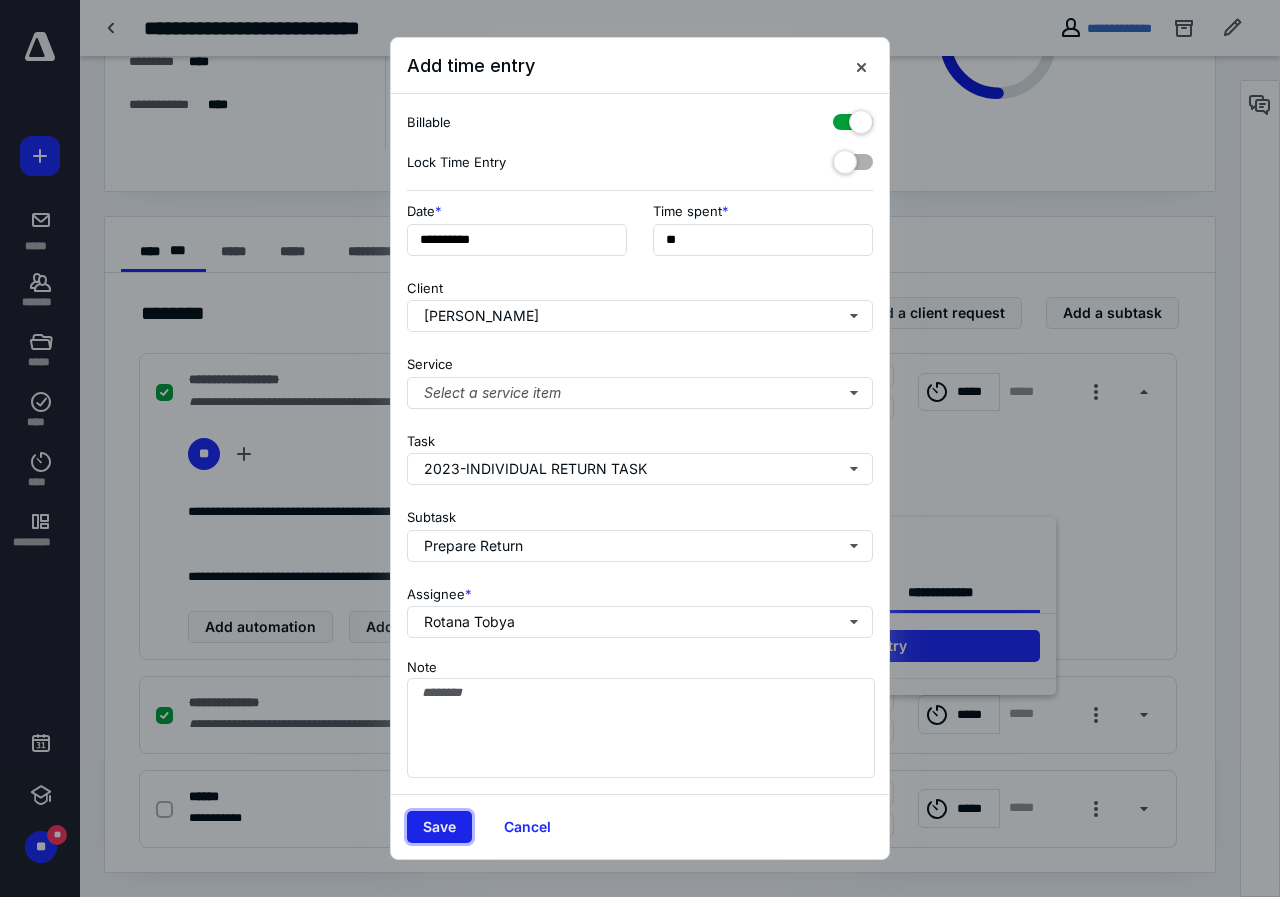 click on "Save" at bounding box center (439, 827) 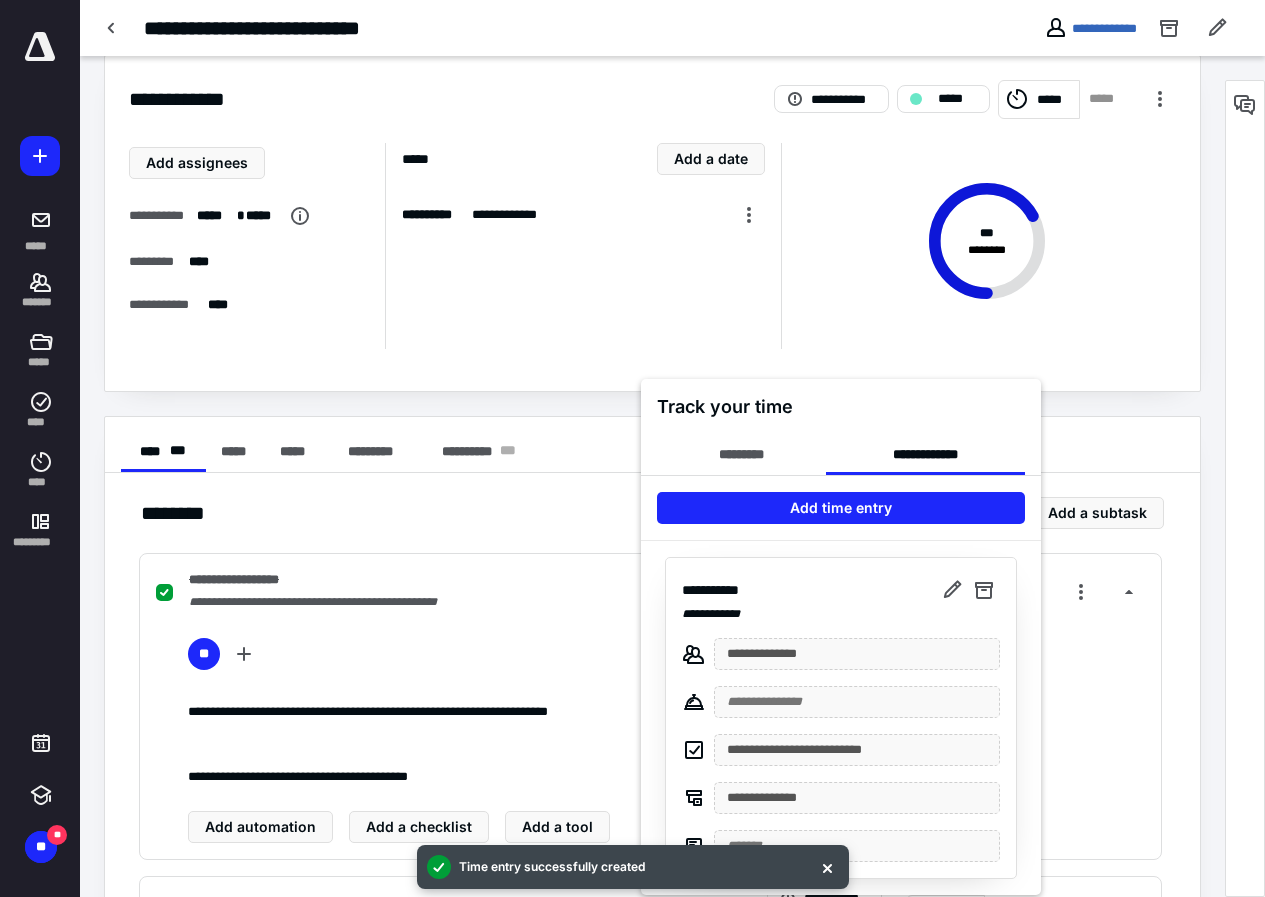 scroll, scrollTop: 0, scrollLeft: 0, axis: both 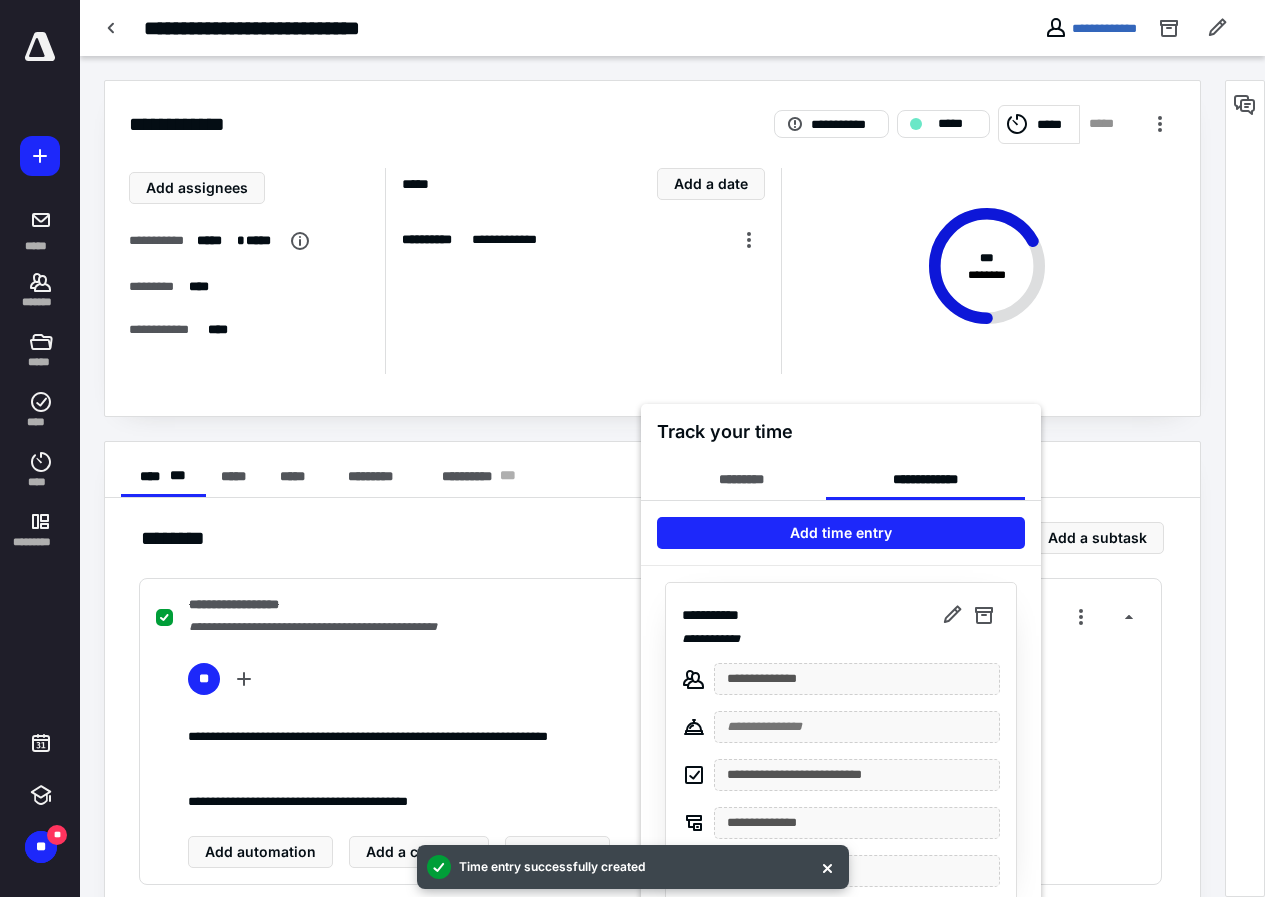 click at bounding box center (632, 448) 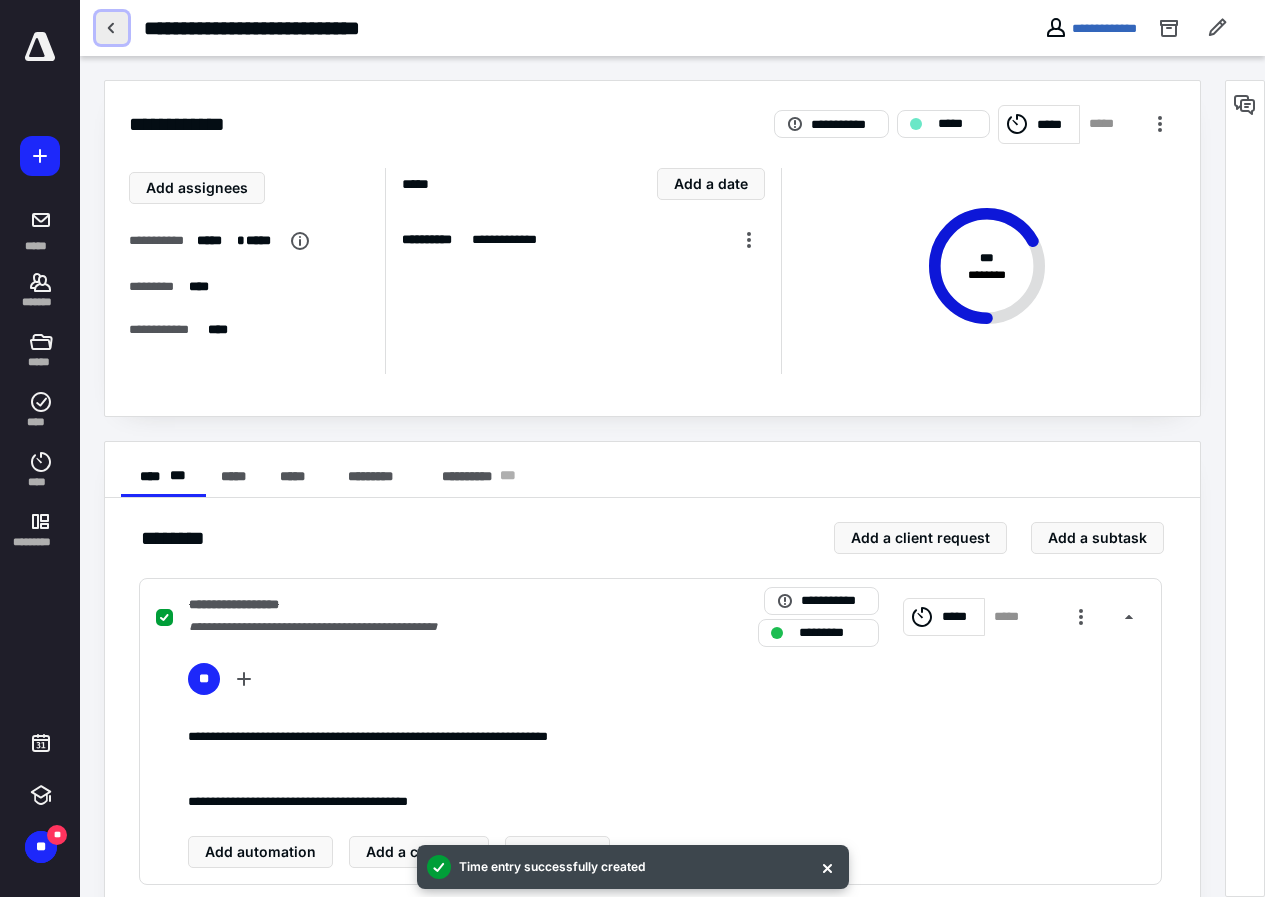 click at bounding box center (112, 28) 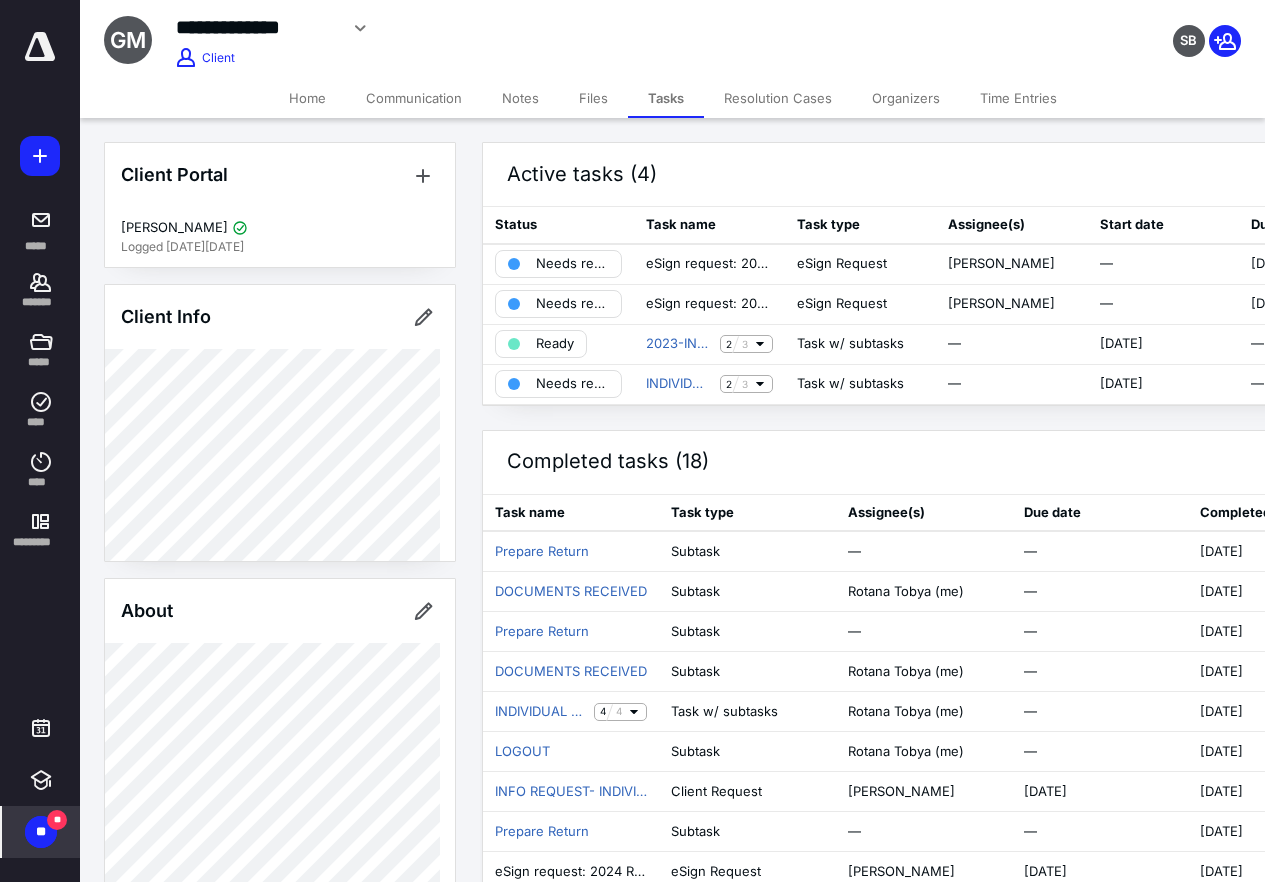 click on "**" at bounding box center (41, 832) 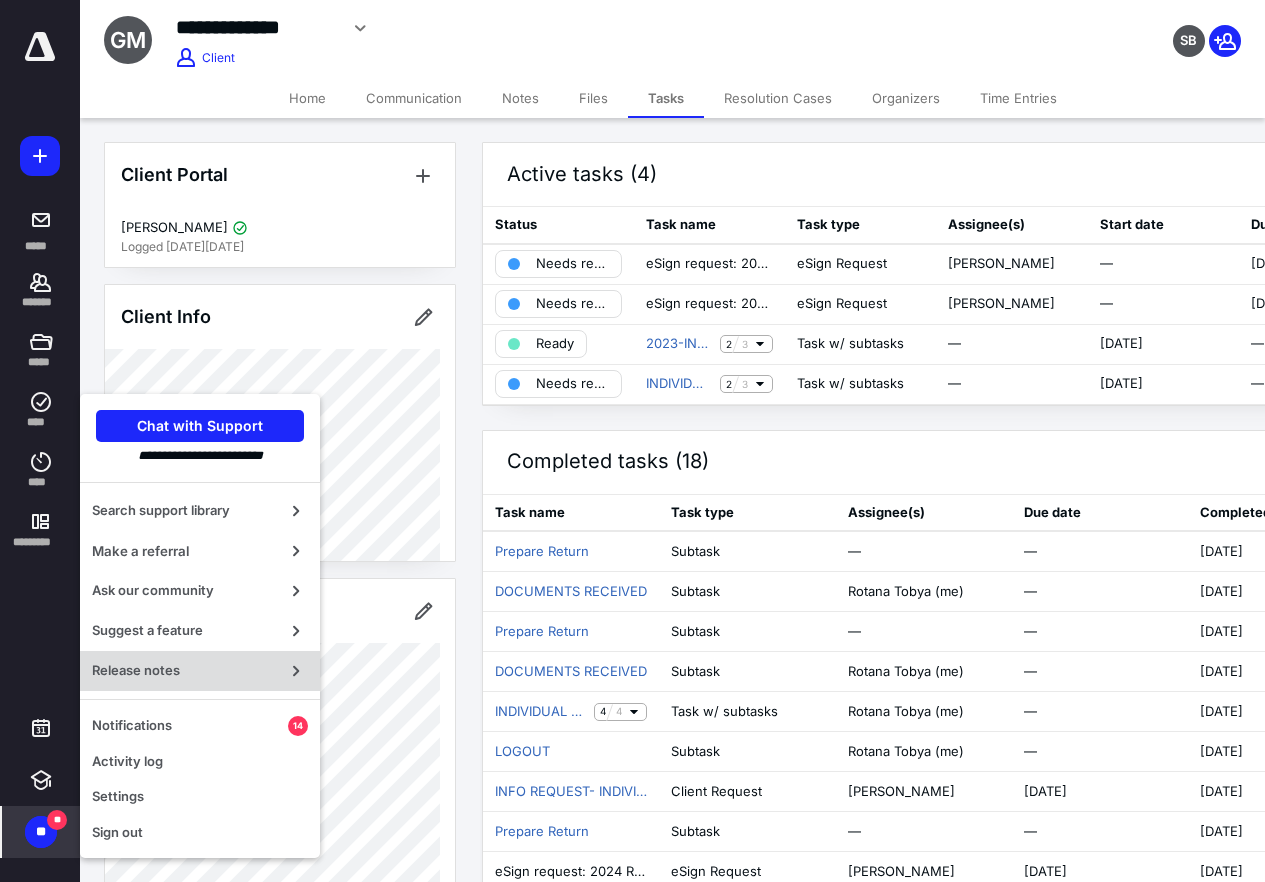 click on "Release notes" at bounding box center (200, 671) 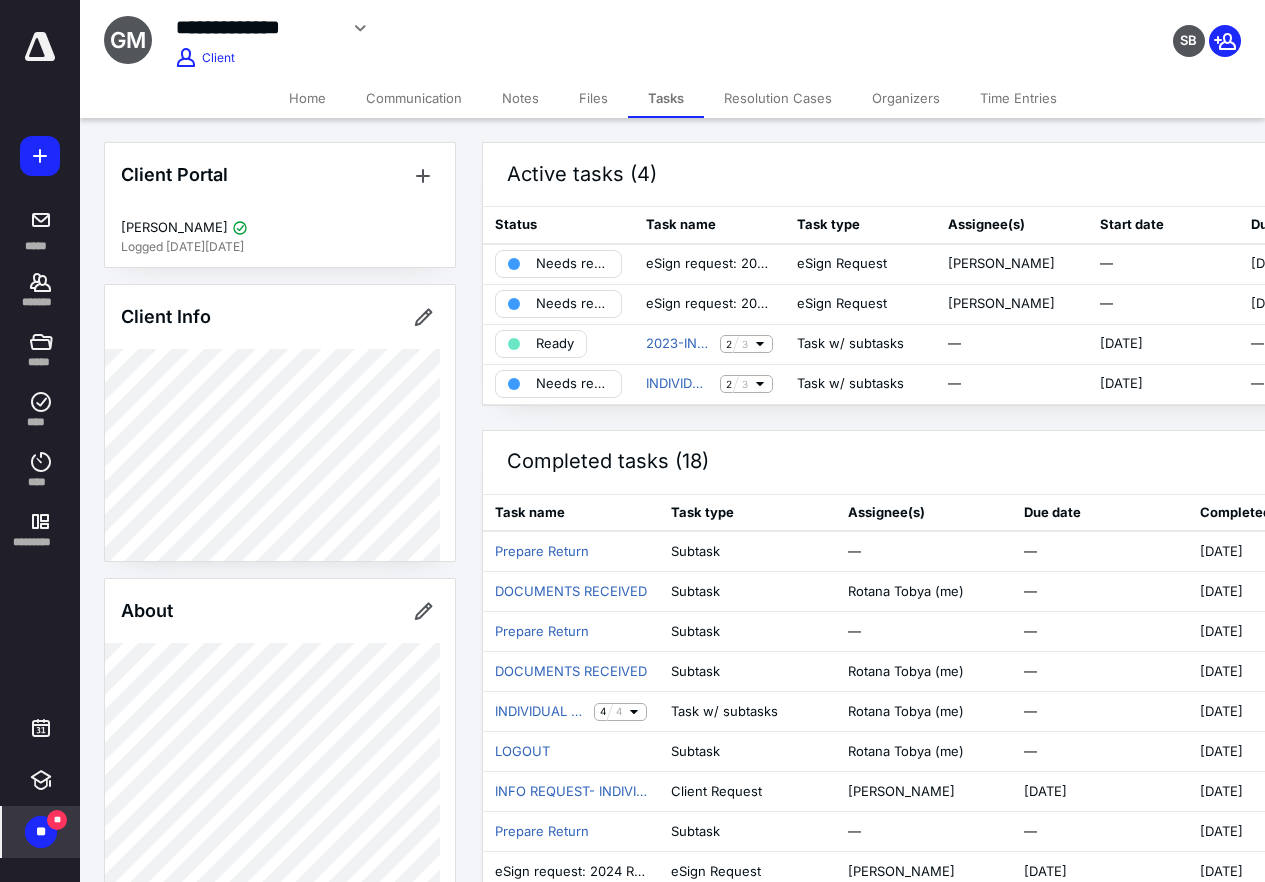 click on "**" at bounding box center (41, 832) 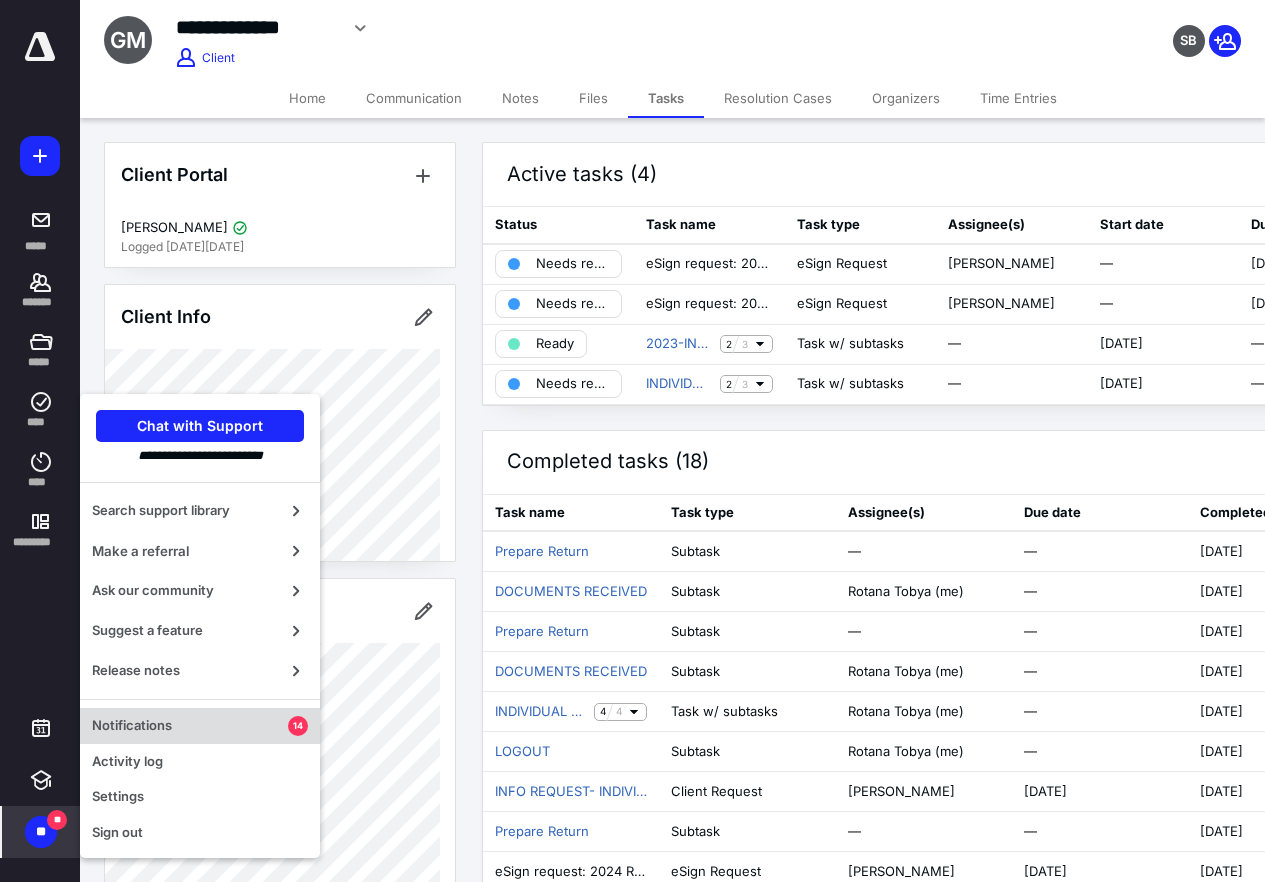click on "Notifications" at bounding box center (190, 726) 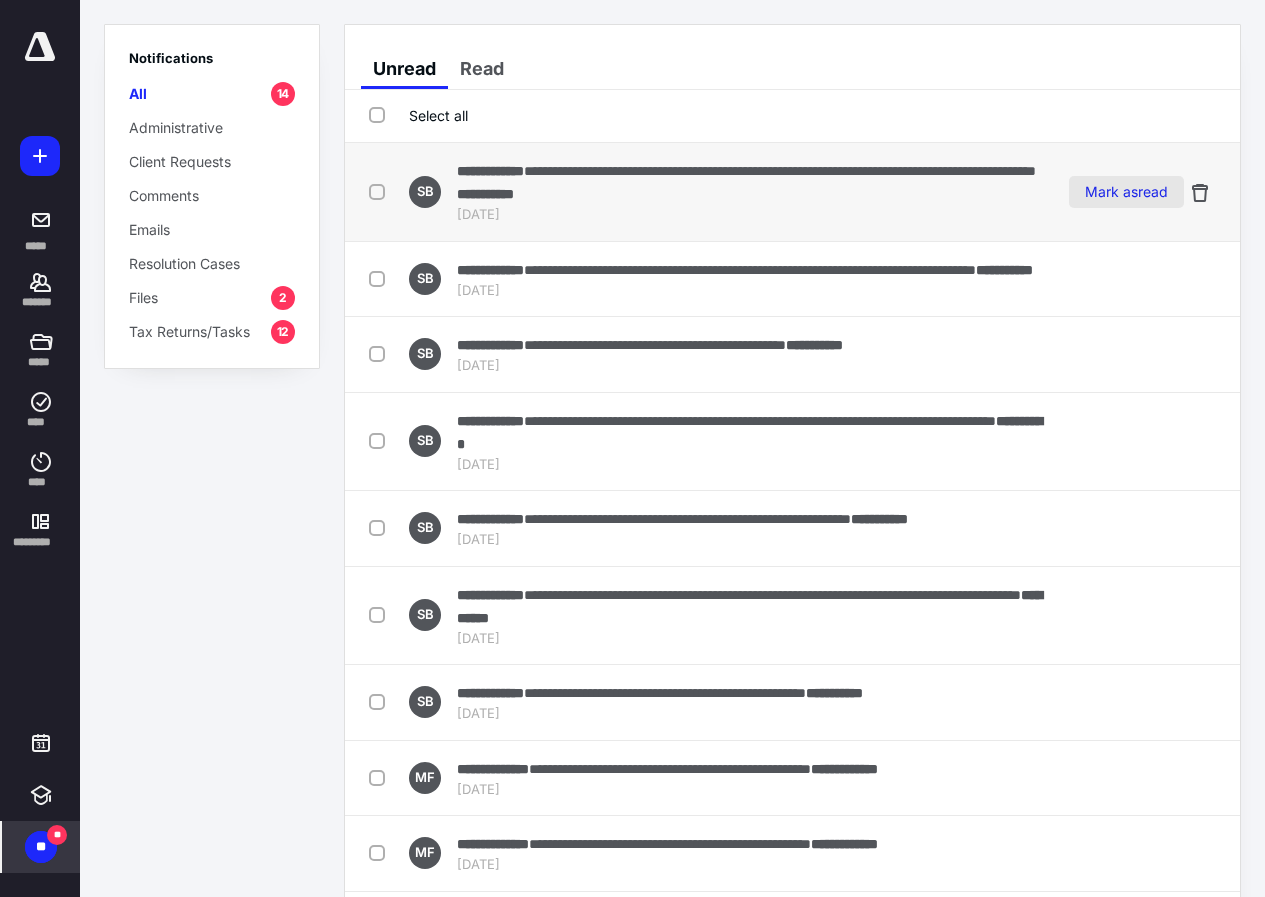 click on "Mark as  read" at bounding box center (1126, 192) 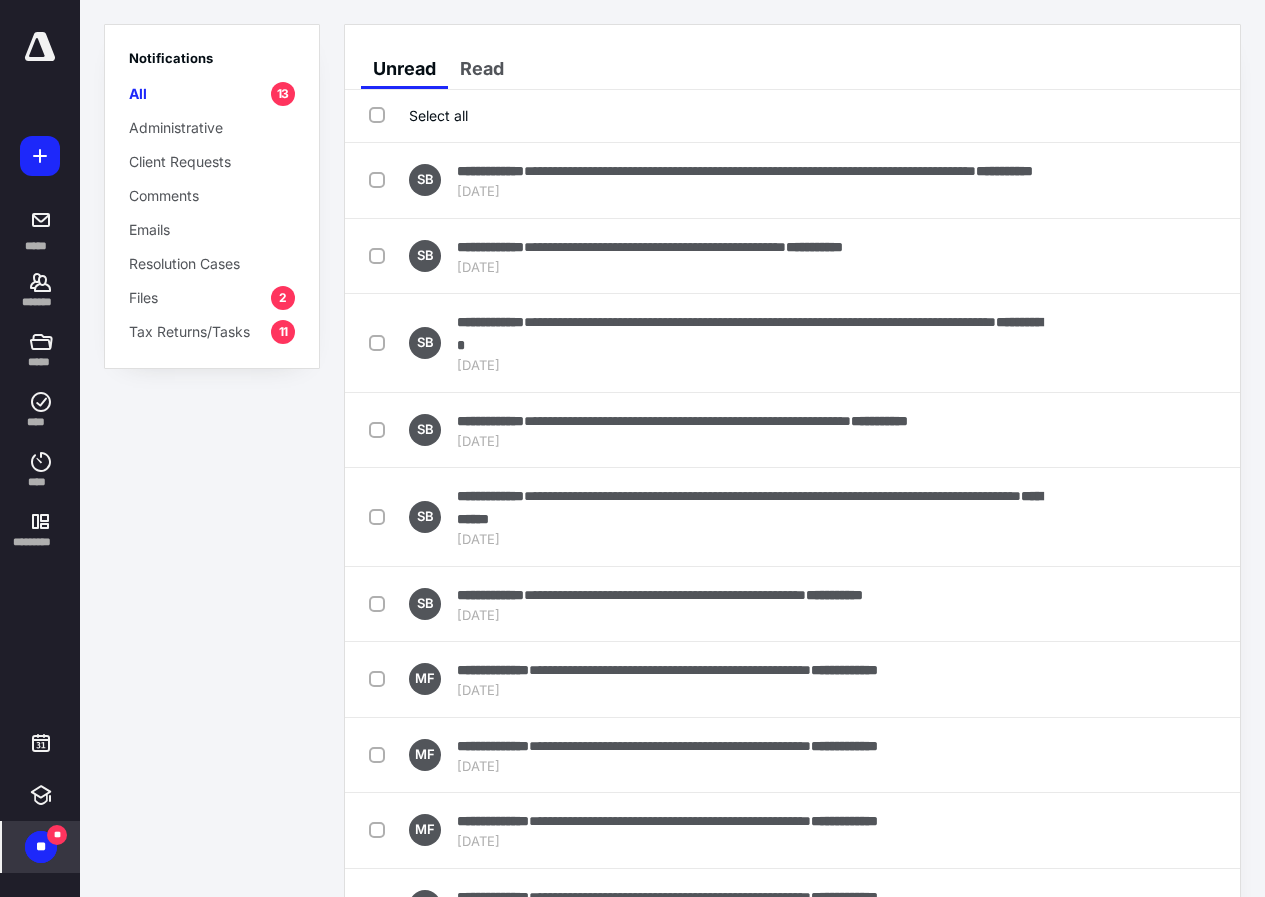 click on "Mark as  read" at bounding box center [1126, 180] 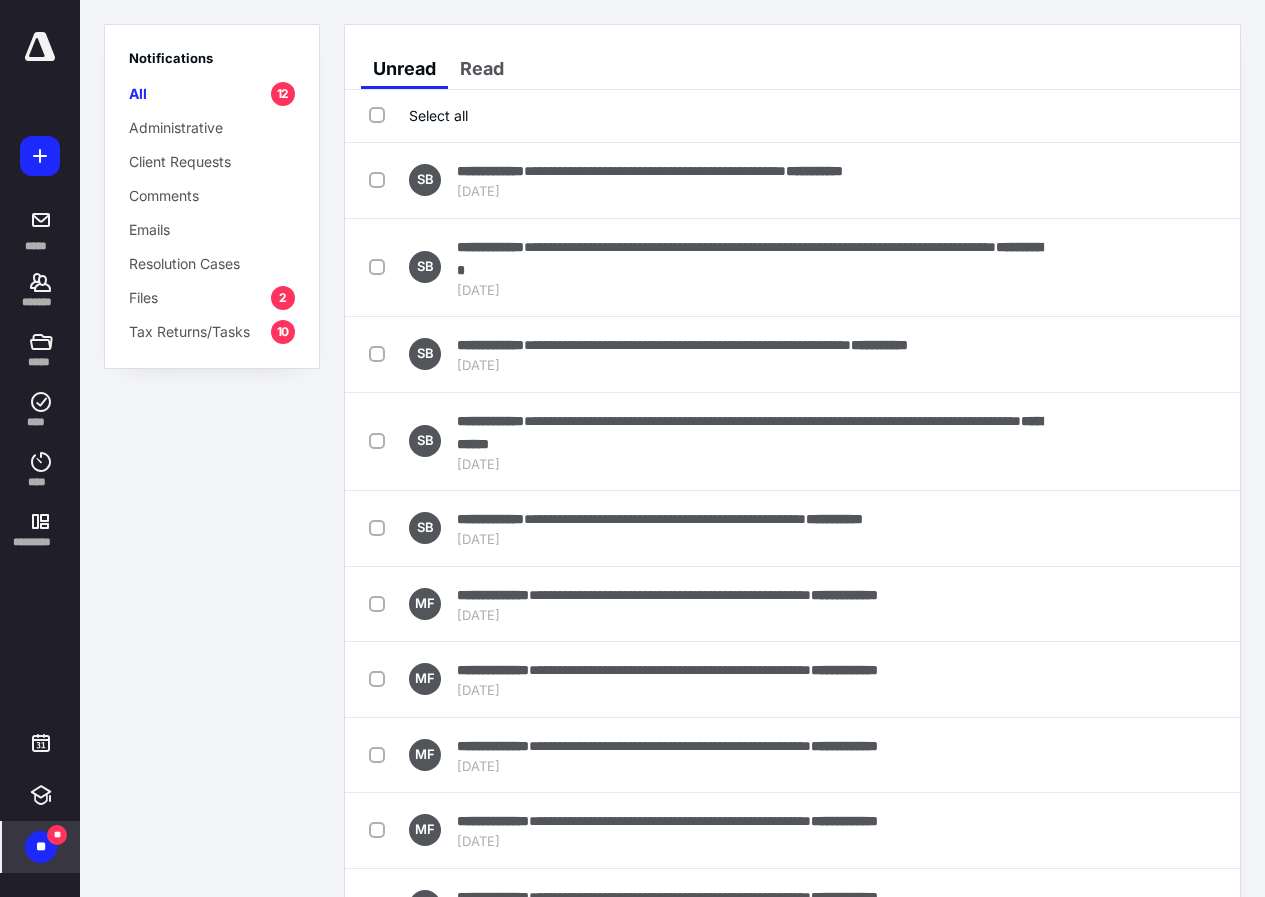 click on "**********" at bounding box center (792, 181) 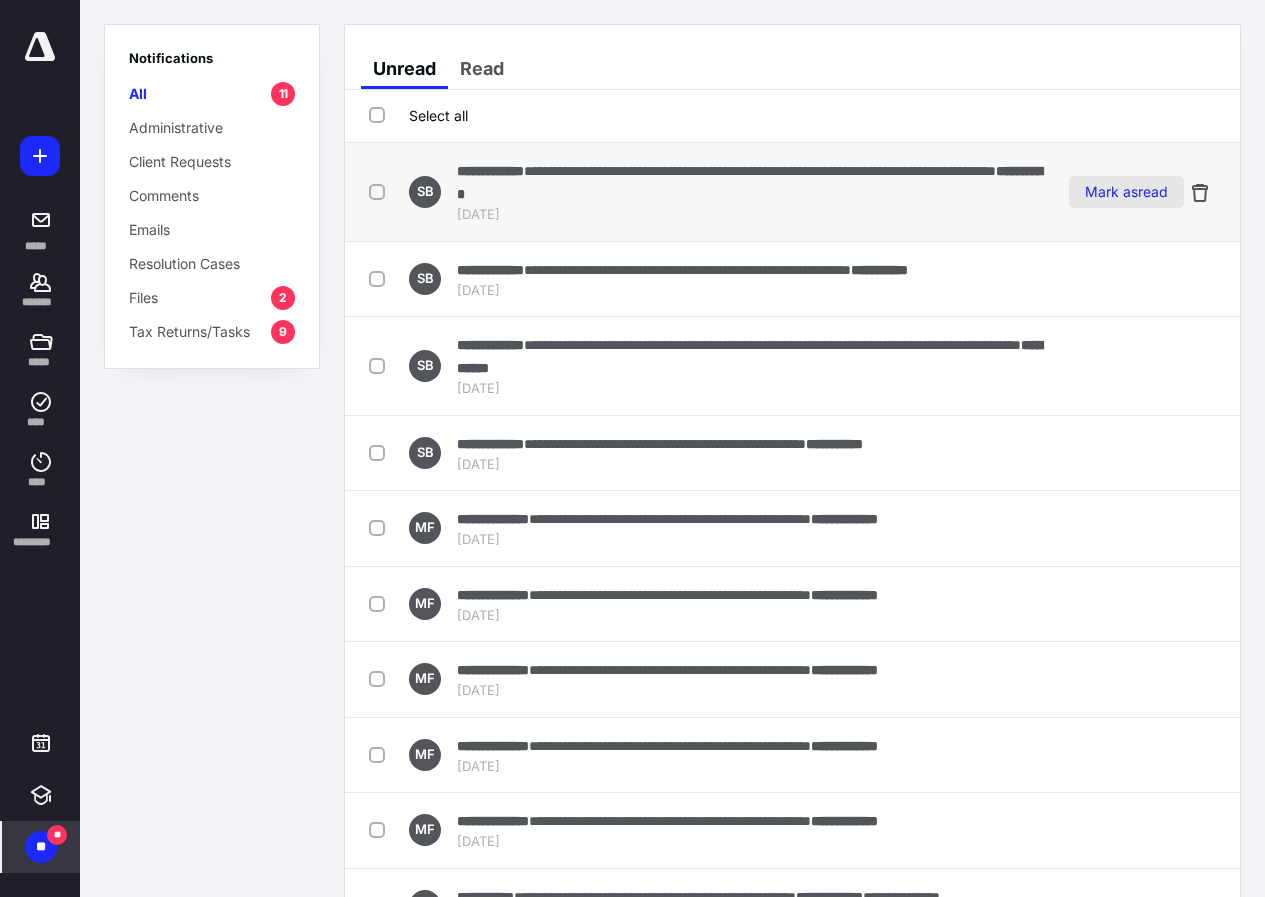 click on "Mark as  read" at bounding box center [1126, 192] 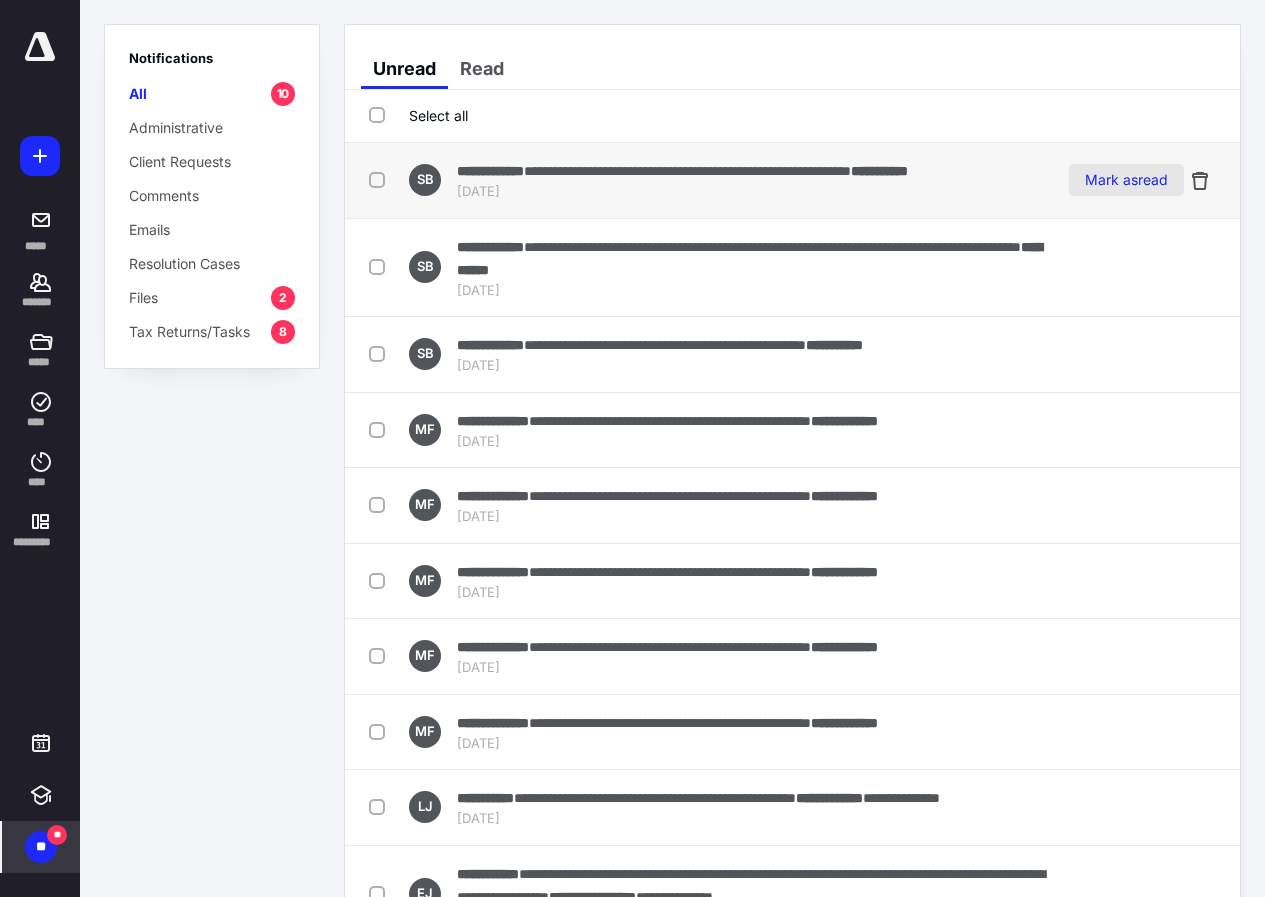 click on "Mark as  read" at bounding box center [1126, 180] 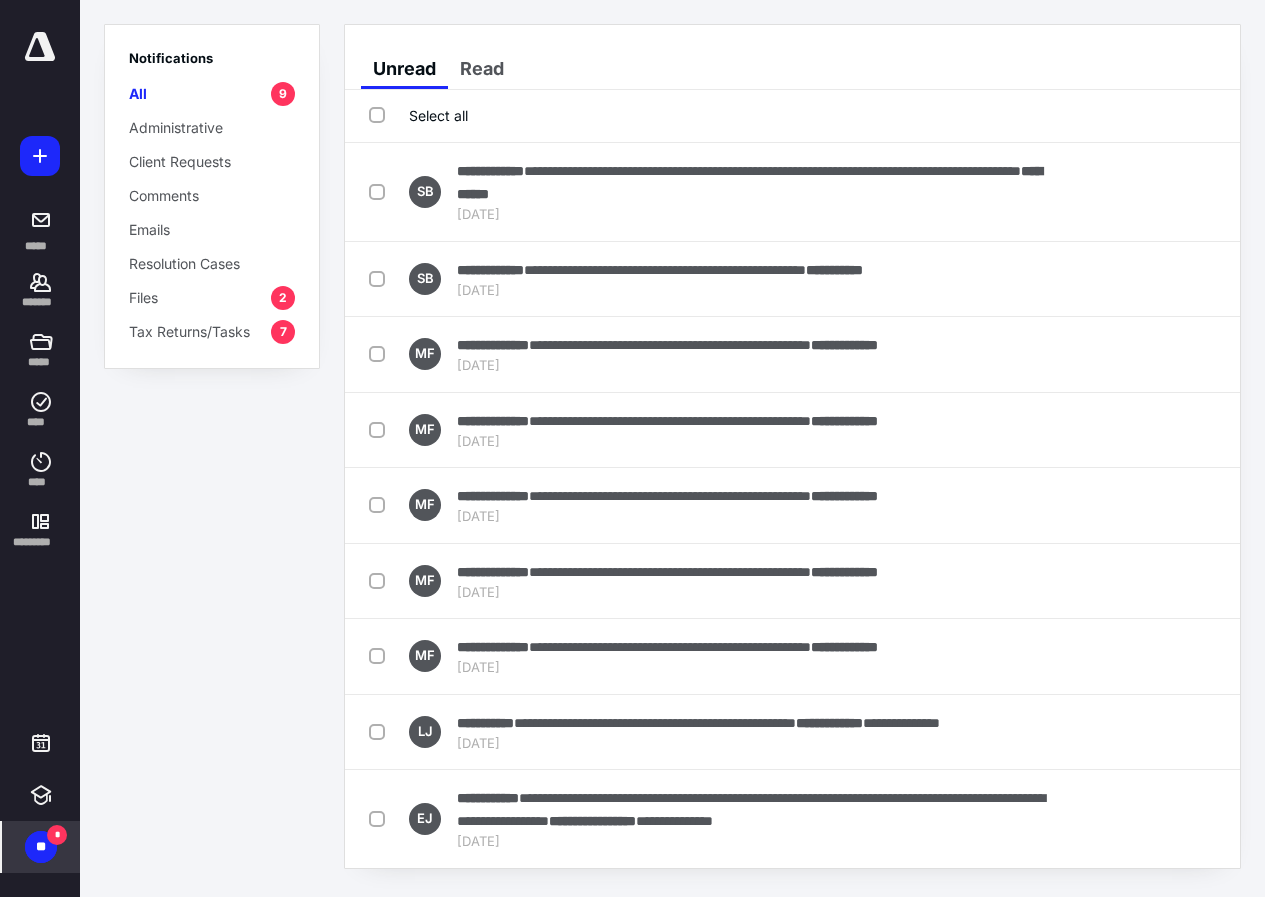 click on "Mark as  read" at bounding box center [1126, 192] 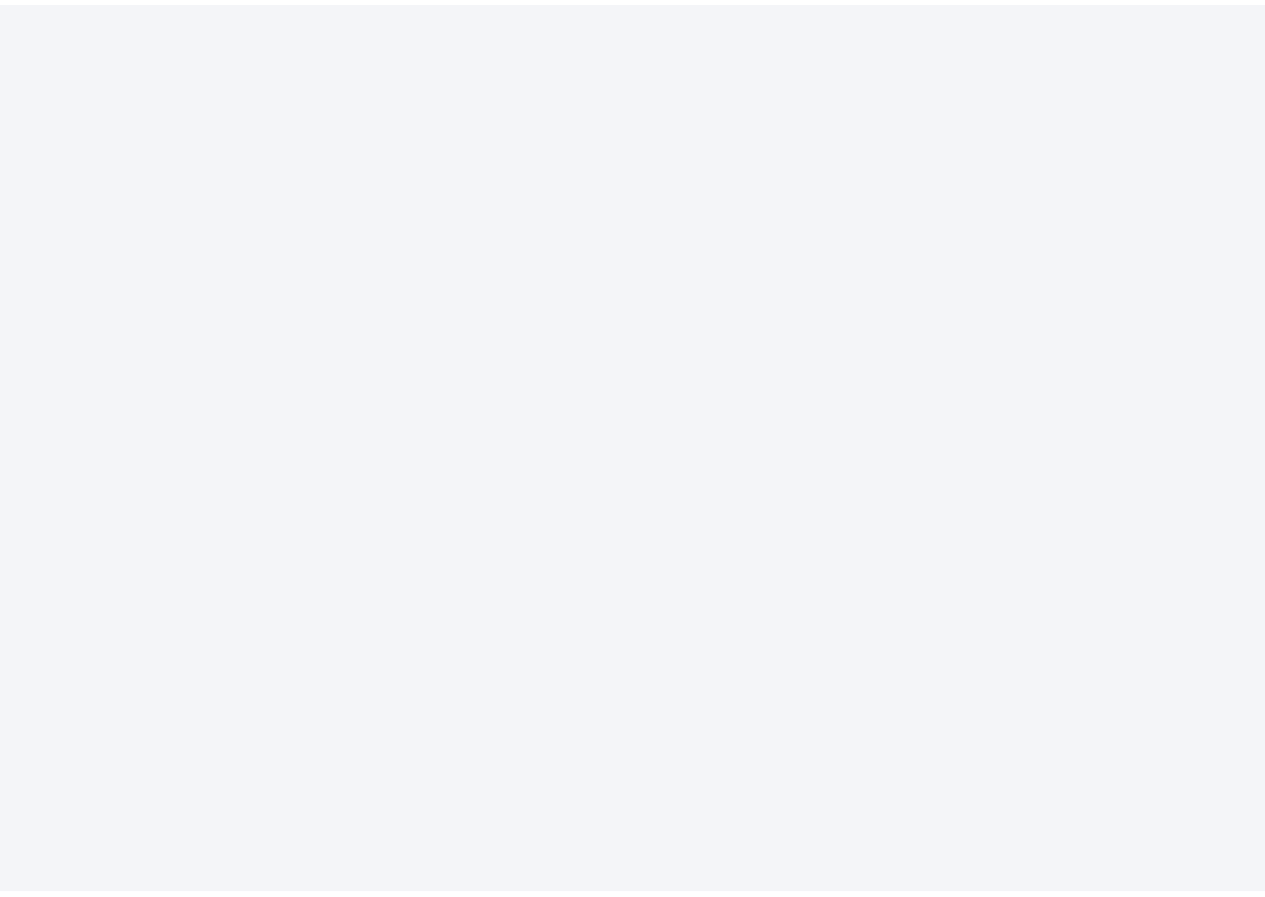 scroll, scrollTop: 0, scrollLeft: 0, axis: both 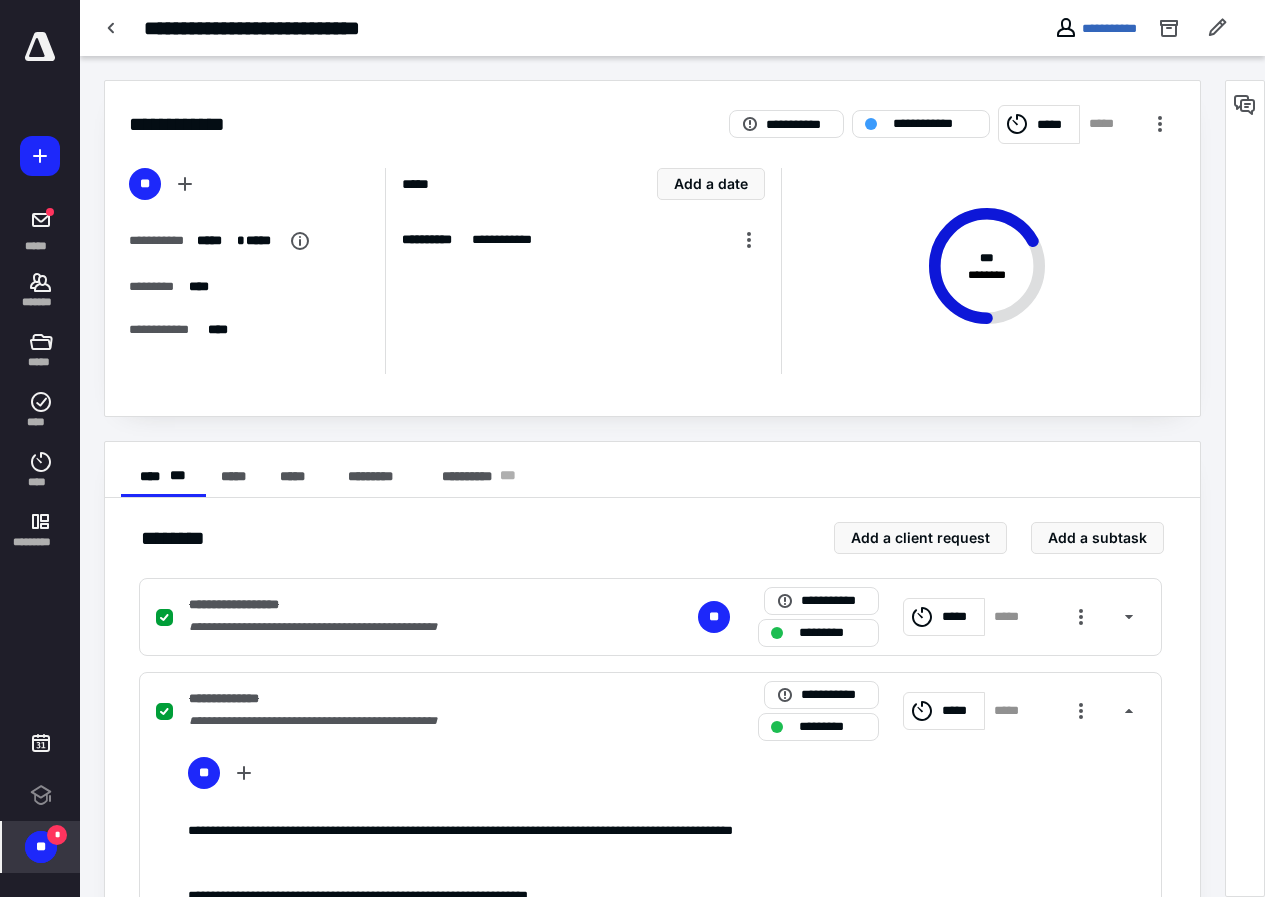 click on "** *" at bounding box center [41, 847] 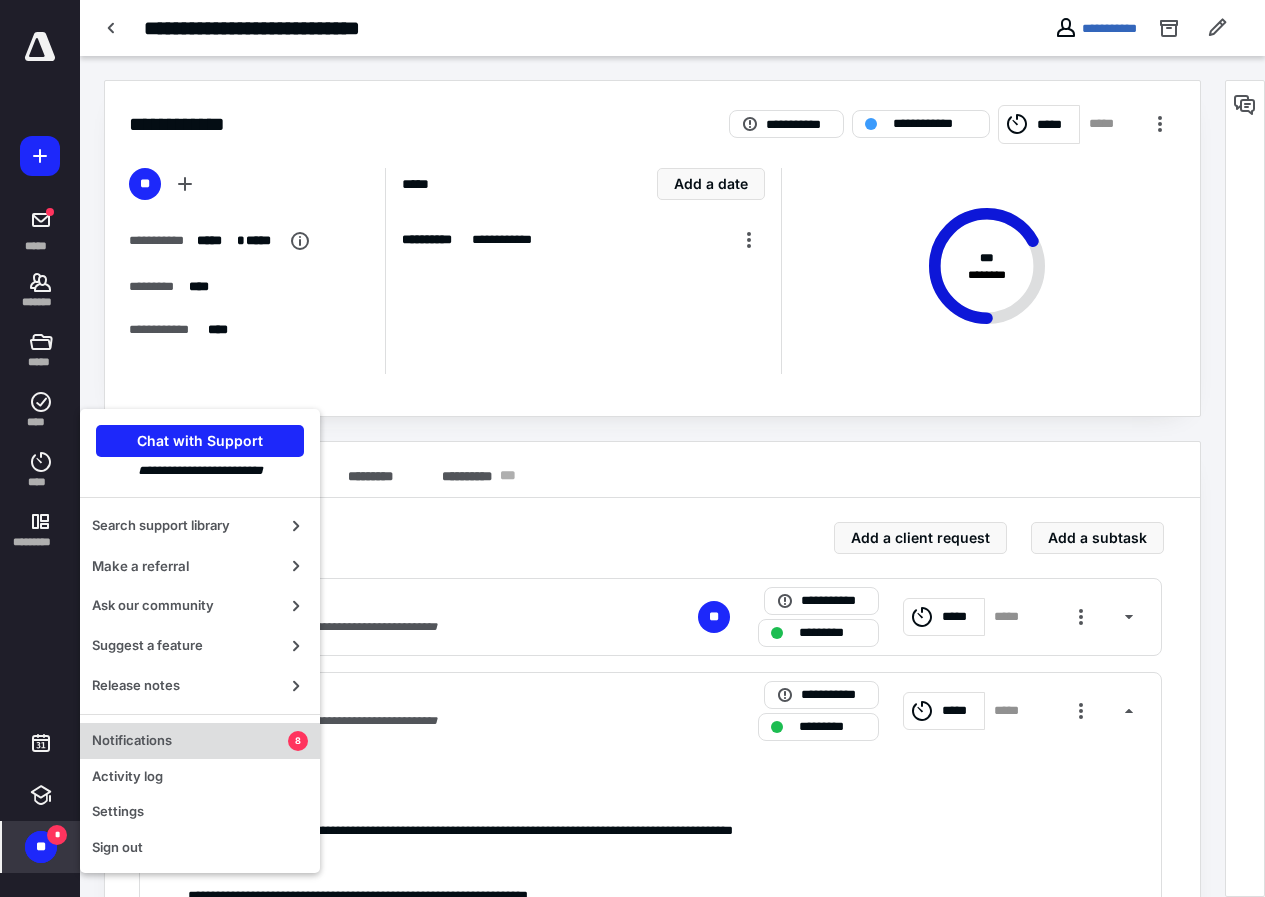 click on "Notifications" at bounding box center [190, 741] 